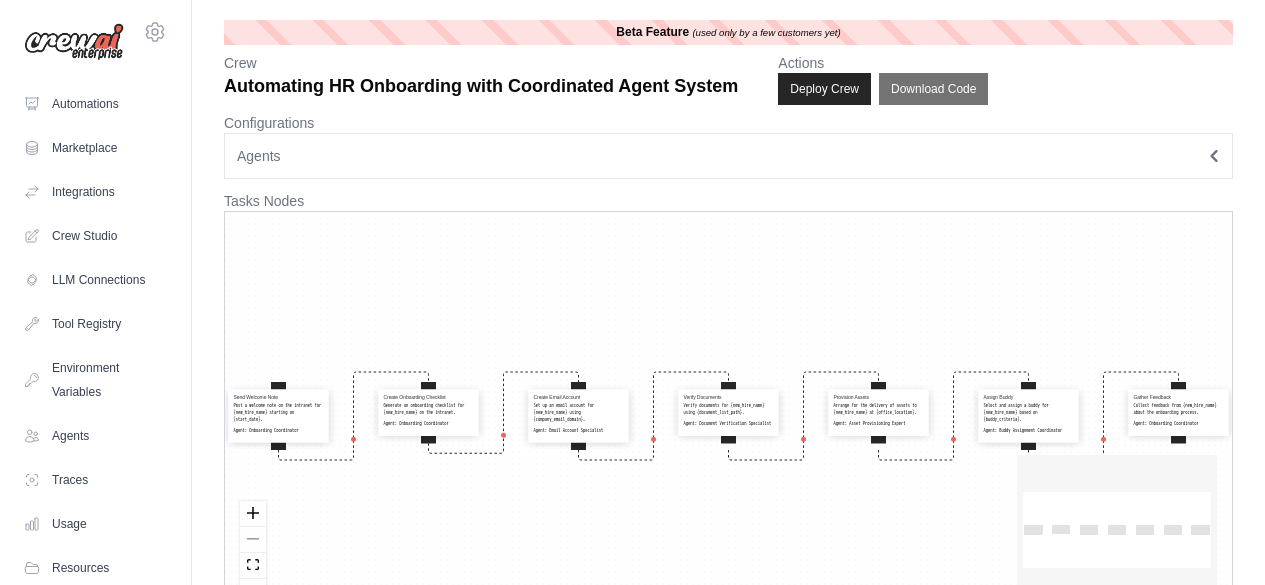 scroll, scrollTop: 0, scrollLeft: 0, axis: both 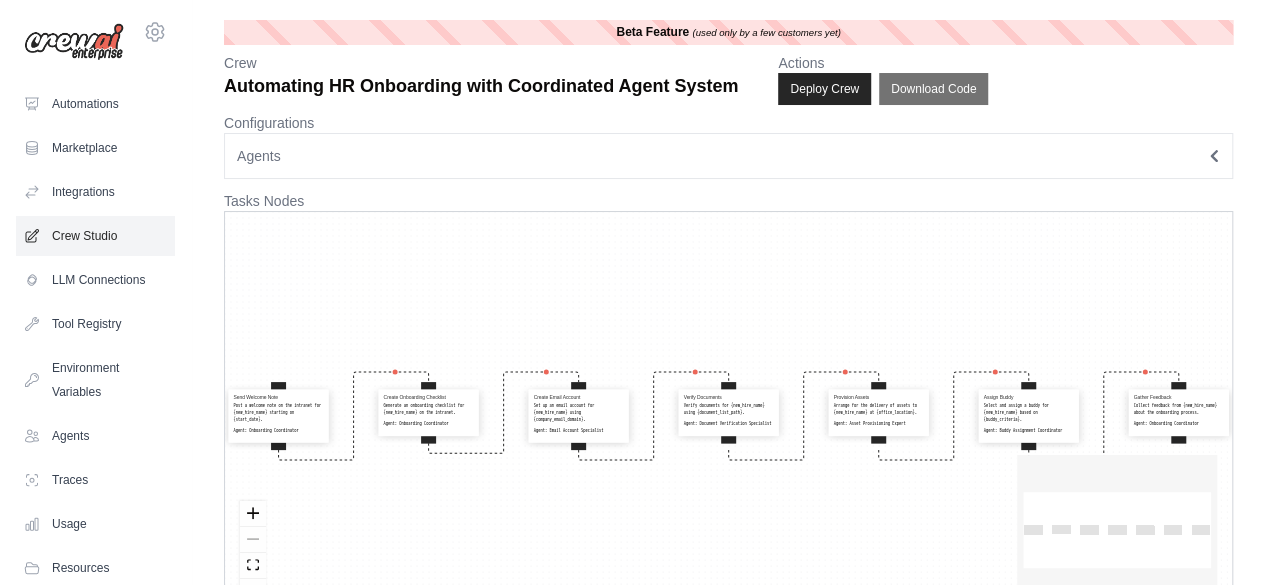 click on "Crew Studio" at bounding box center (95, 236) 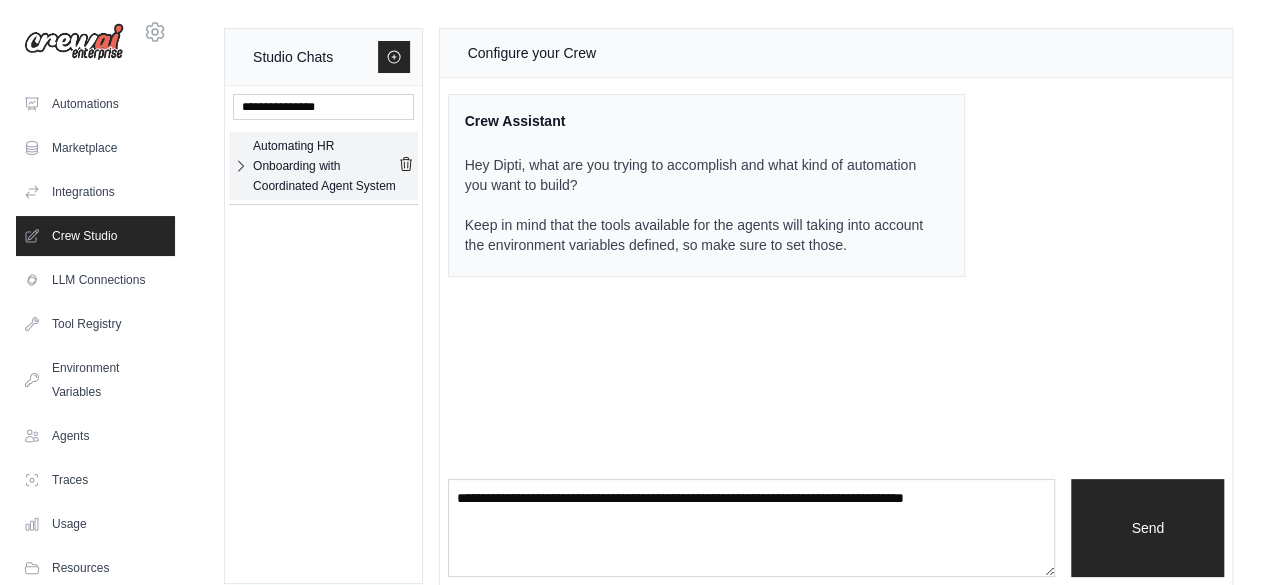 click 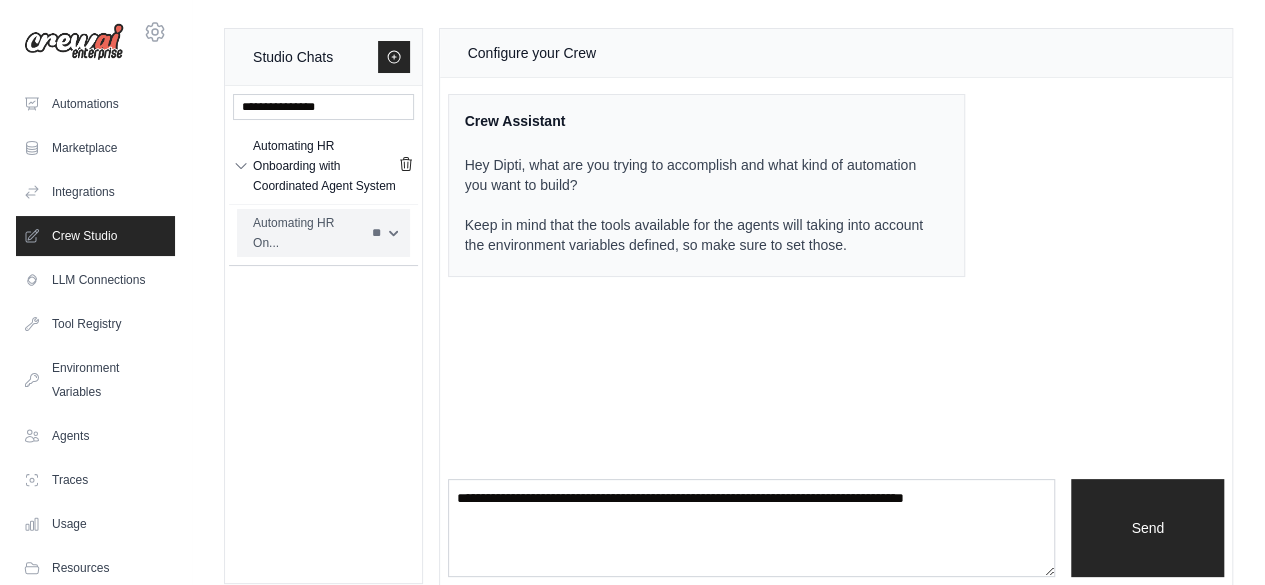 click on "**
**" at bounding box center [384, 233] 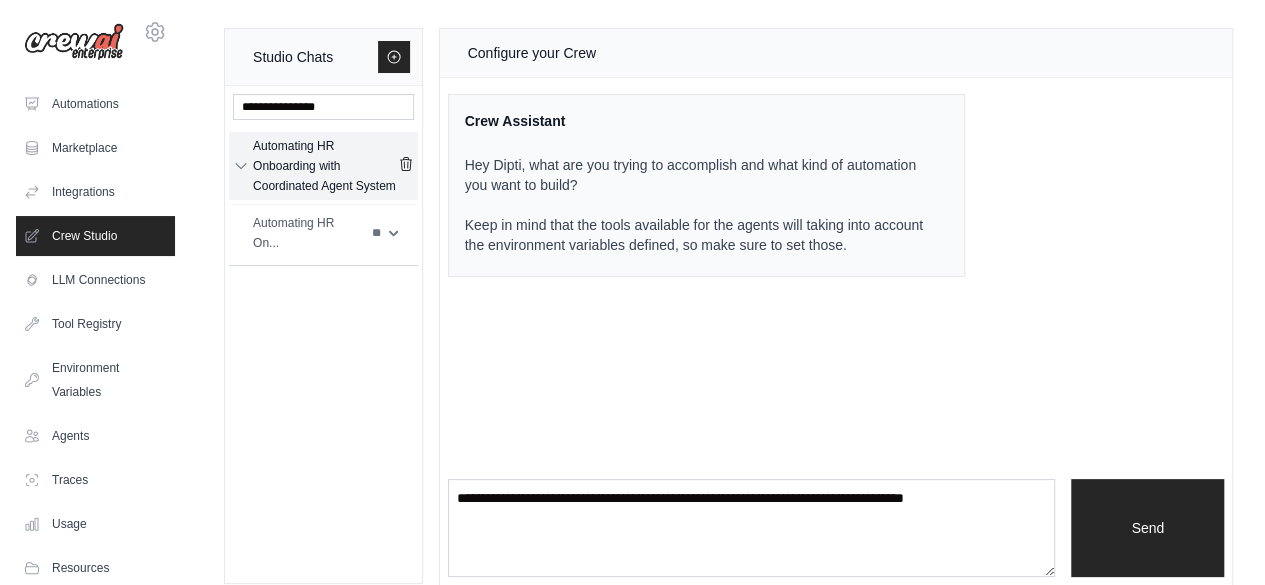 drag, startPoint x: 349, startPoint y: 157, endPoint x: 314, endPoint y: 172, distance: 38.078865 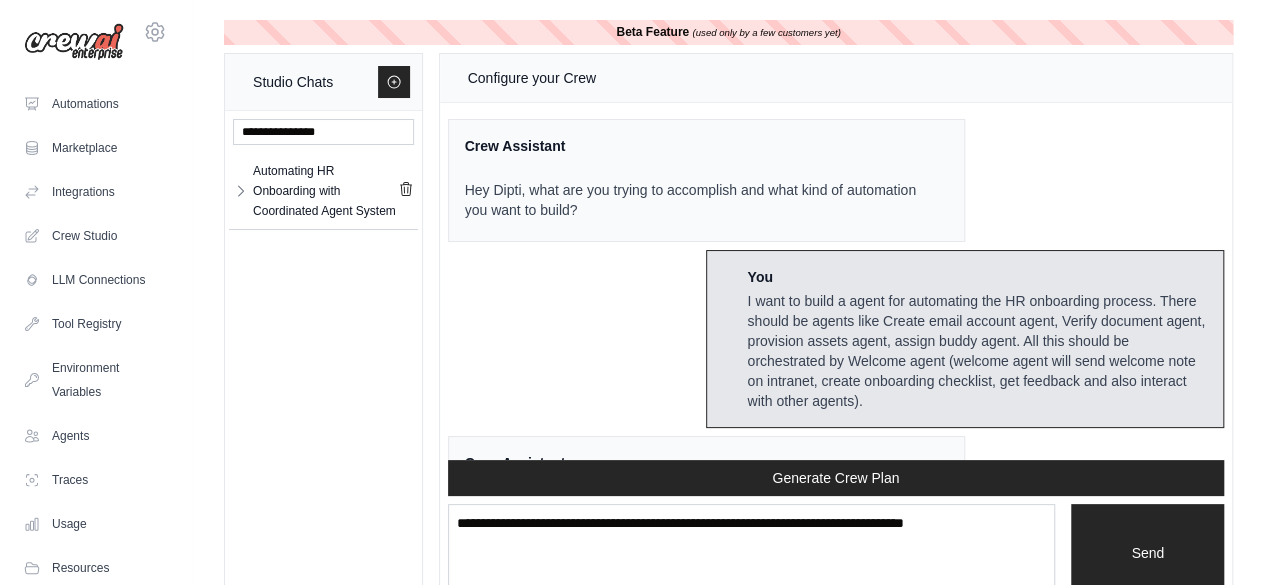scroll, scrollTop: 7564, scrollLeft: 0, axis: vertical 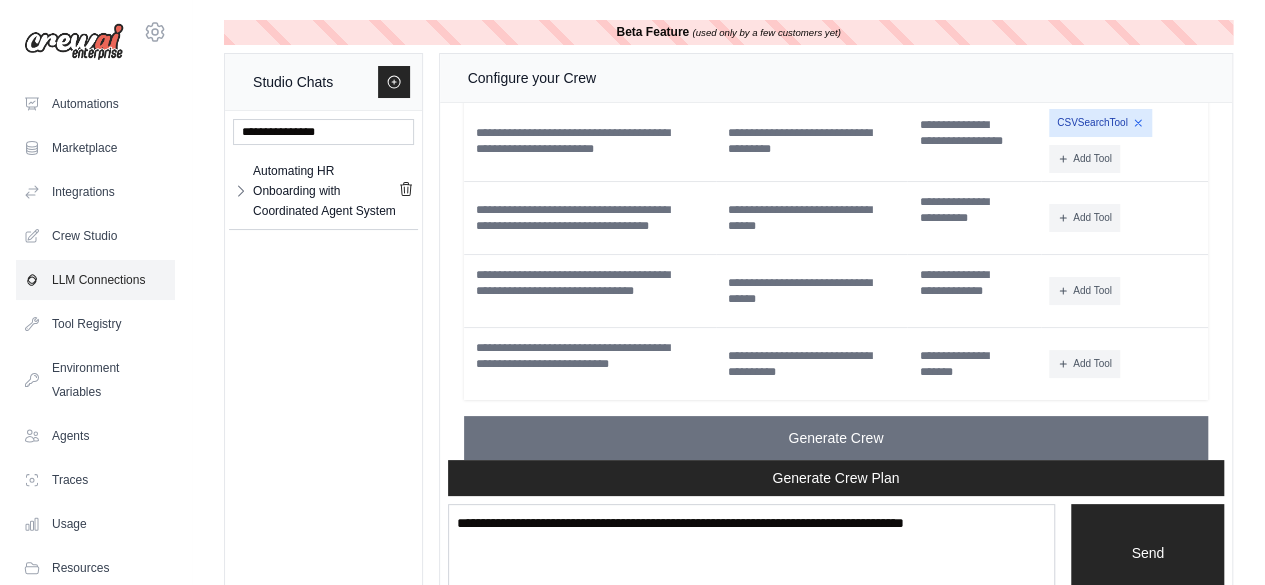 click on "LLM Connections" at bounding box center [95, 280] 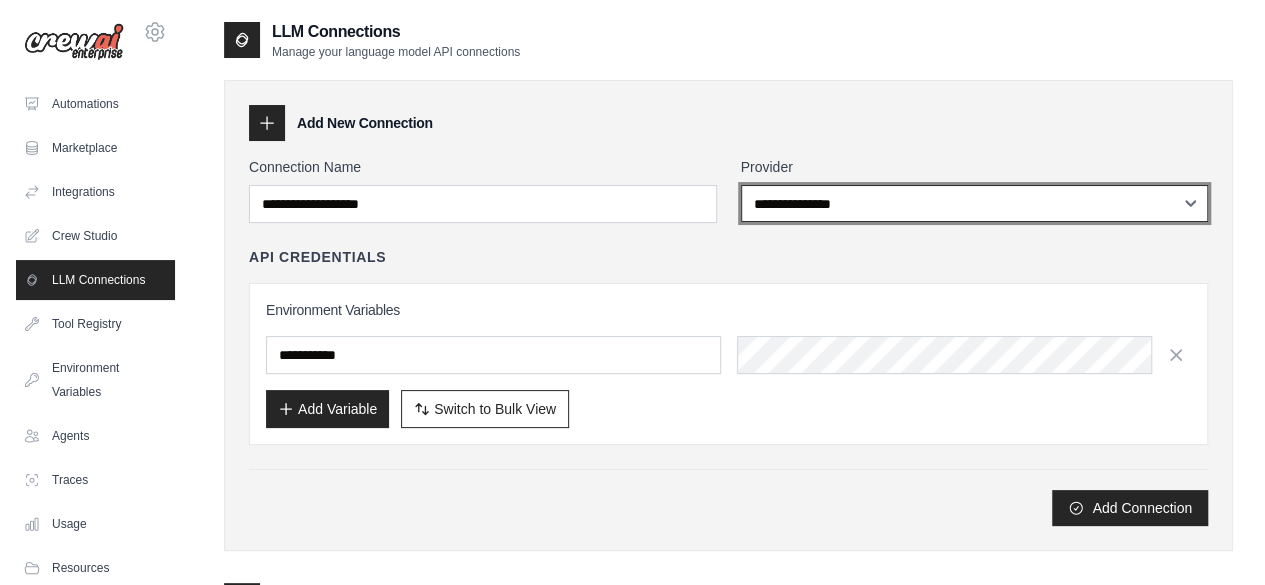 click on "**********" at bounding box center [975, 203] 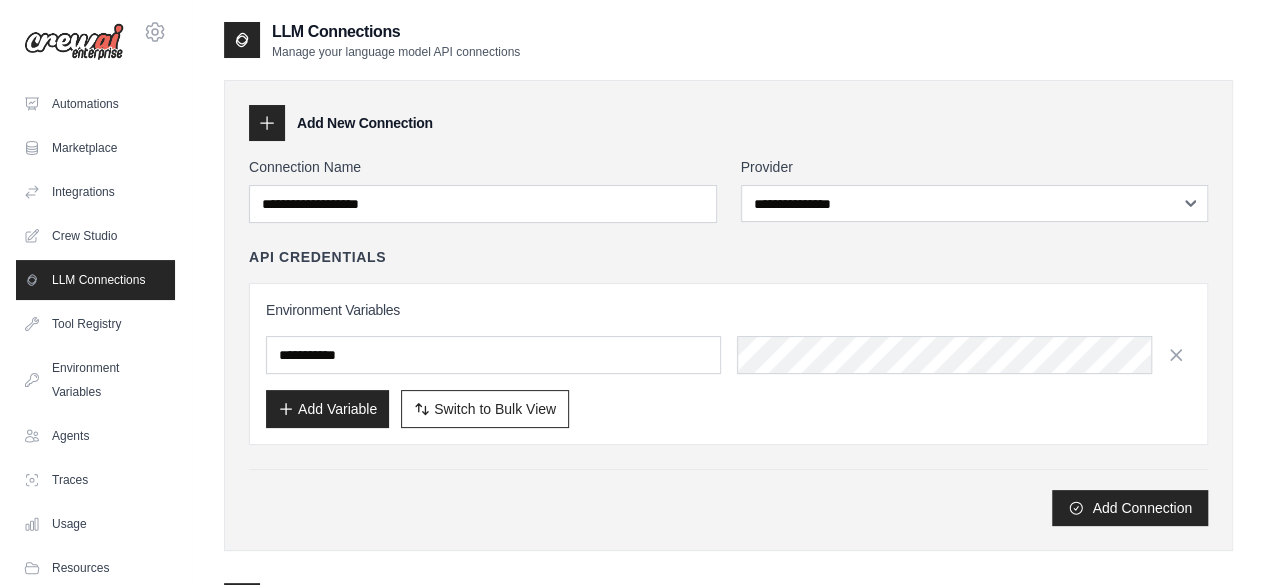click on "Add Connection" at bounding box center [728, 508] 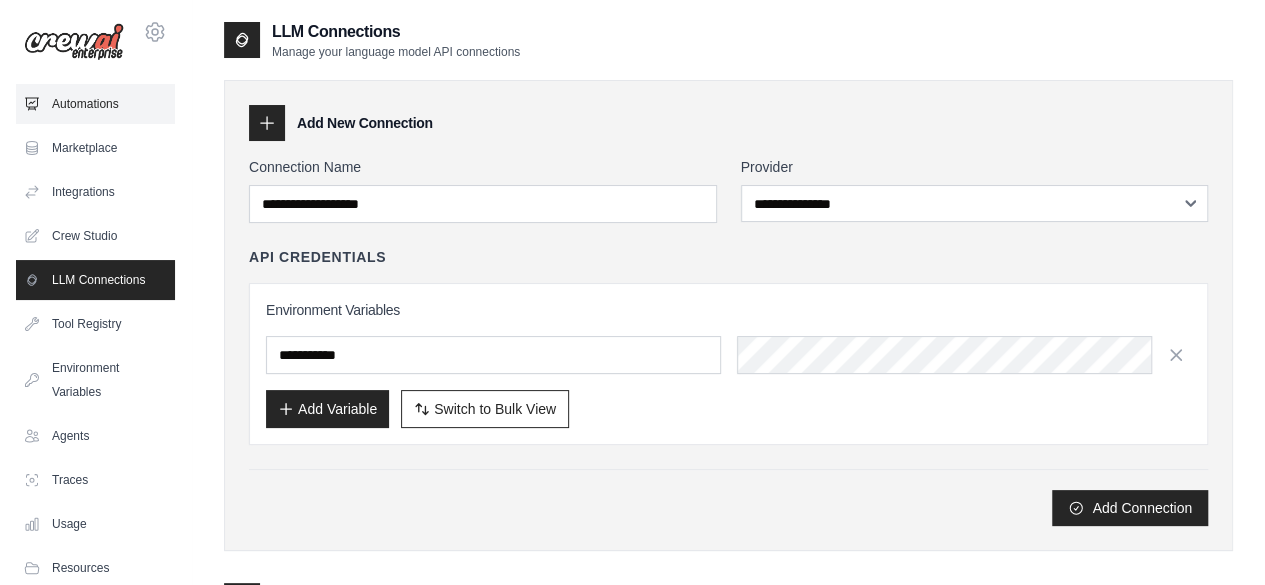 click on "Automations" at bounding box center (95, 104) 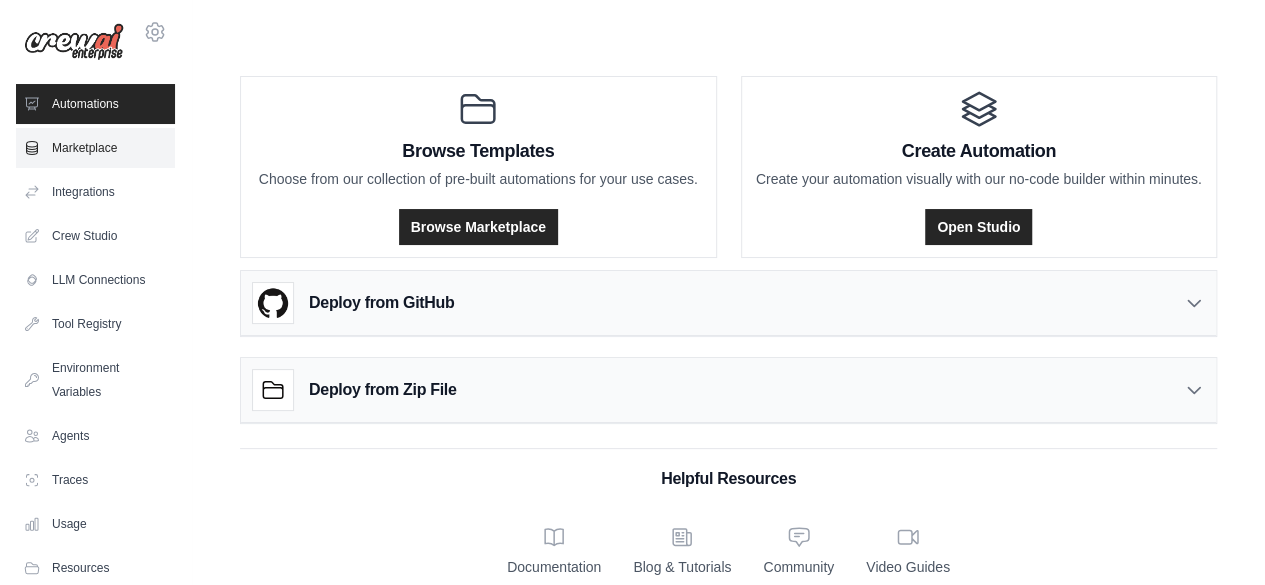 click on "Marketplace" at bounding box center (95, 148) 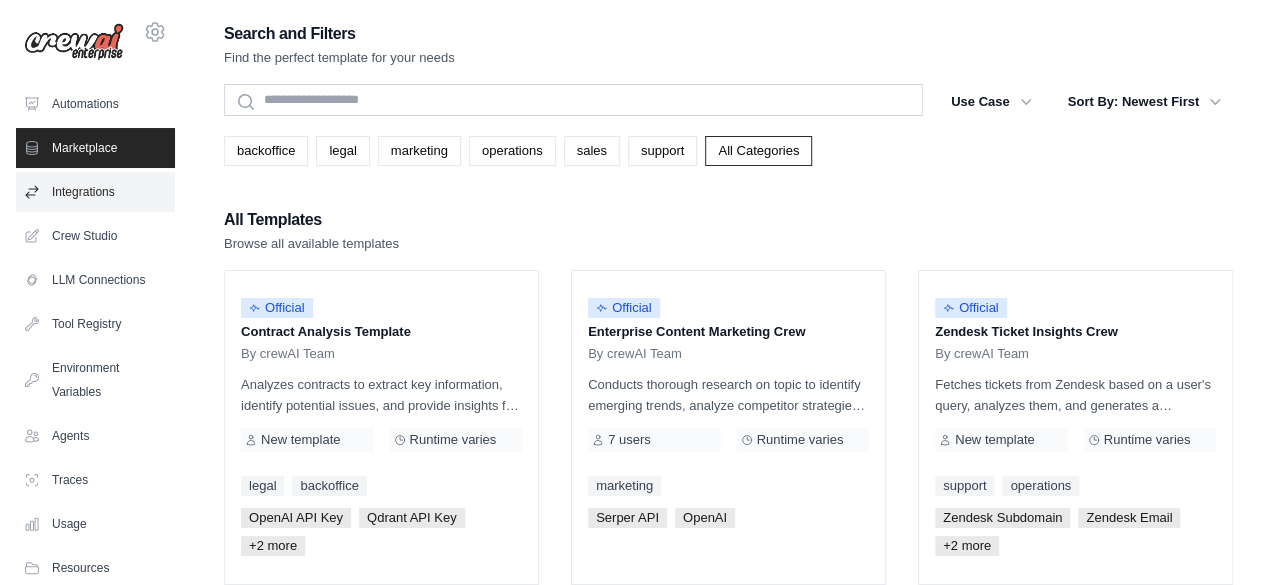 click on "Integrations" at bounding box center [95, 192] 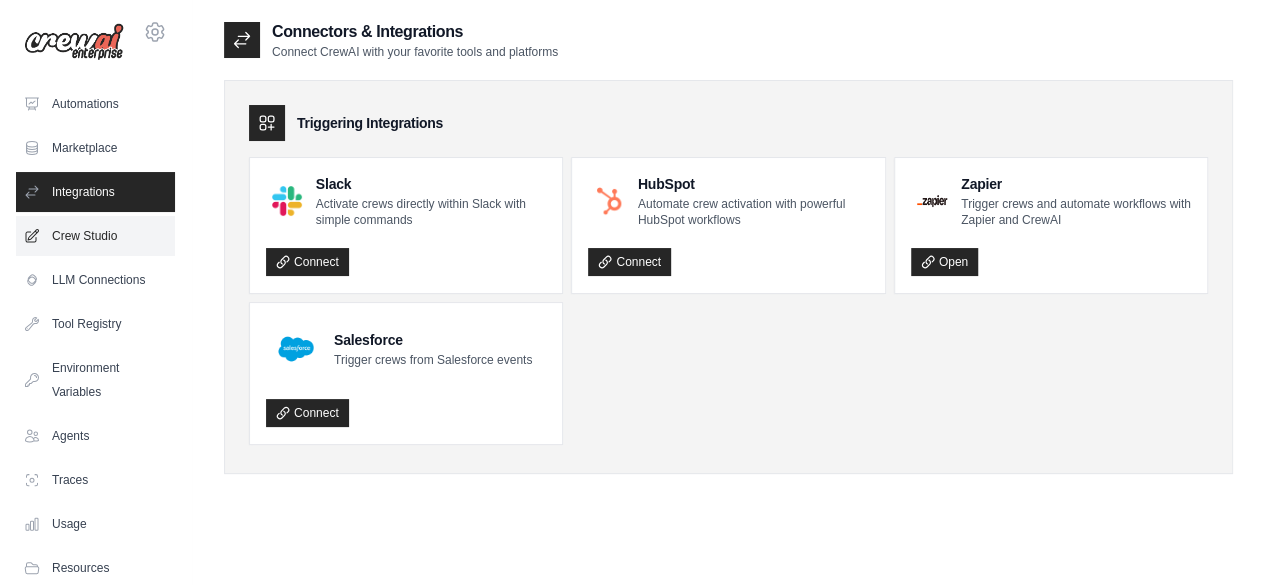 click on "Crew Studio" at bounding box center [95, 236] 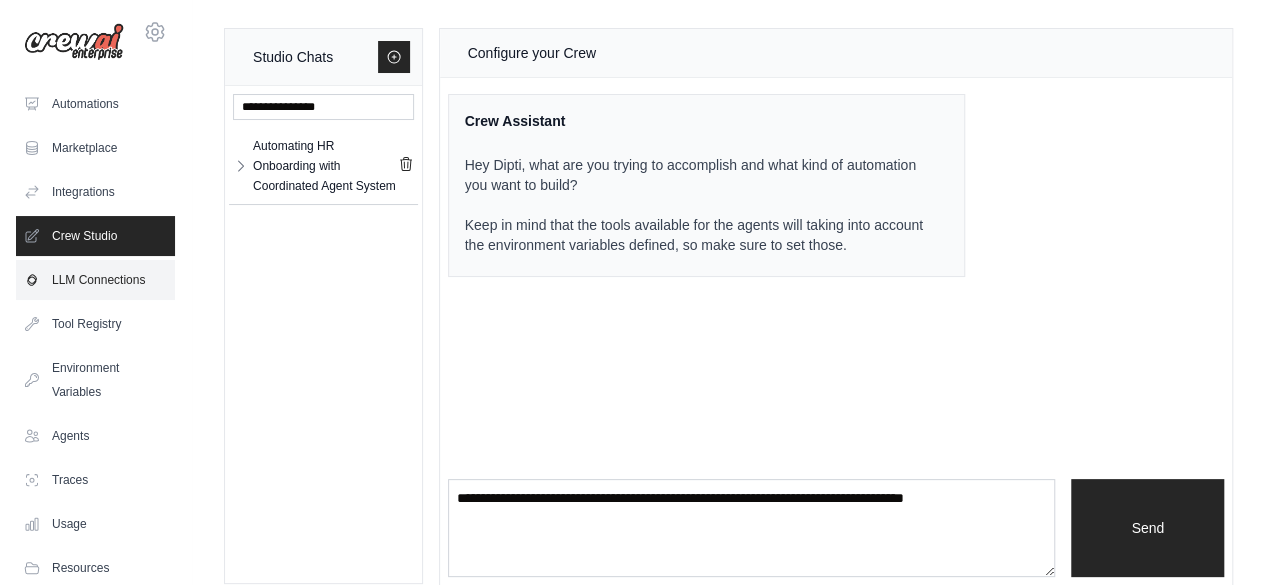 click on "LLM Connections" at bounding box center (95, 280) 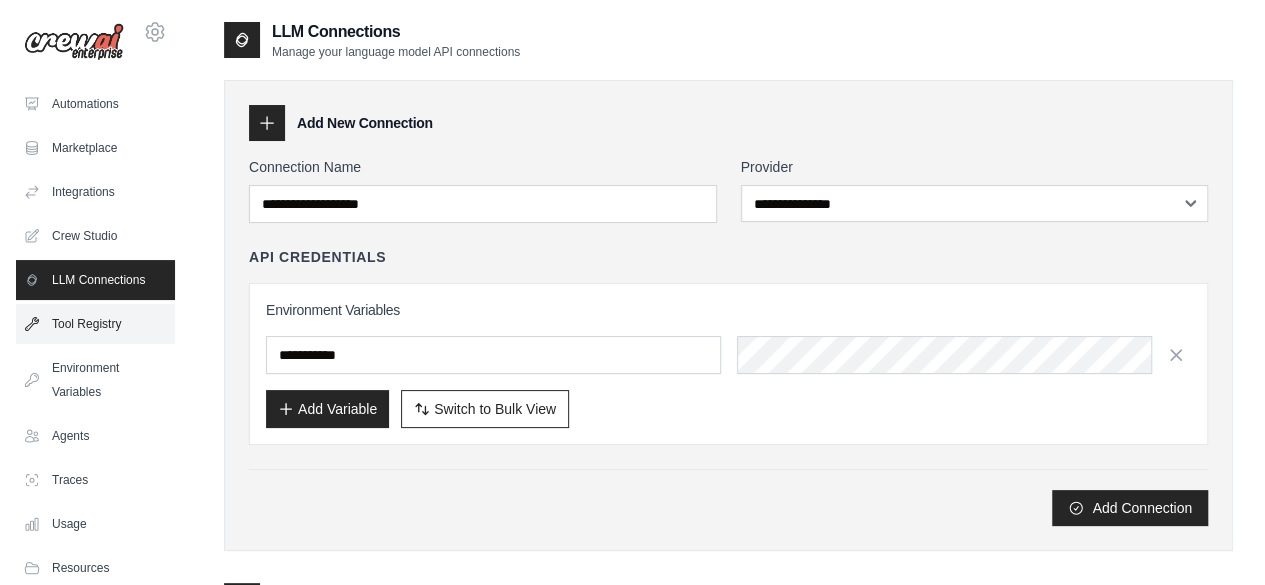 click on "Tool Registry" at bounding box center [95, 324] 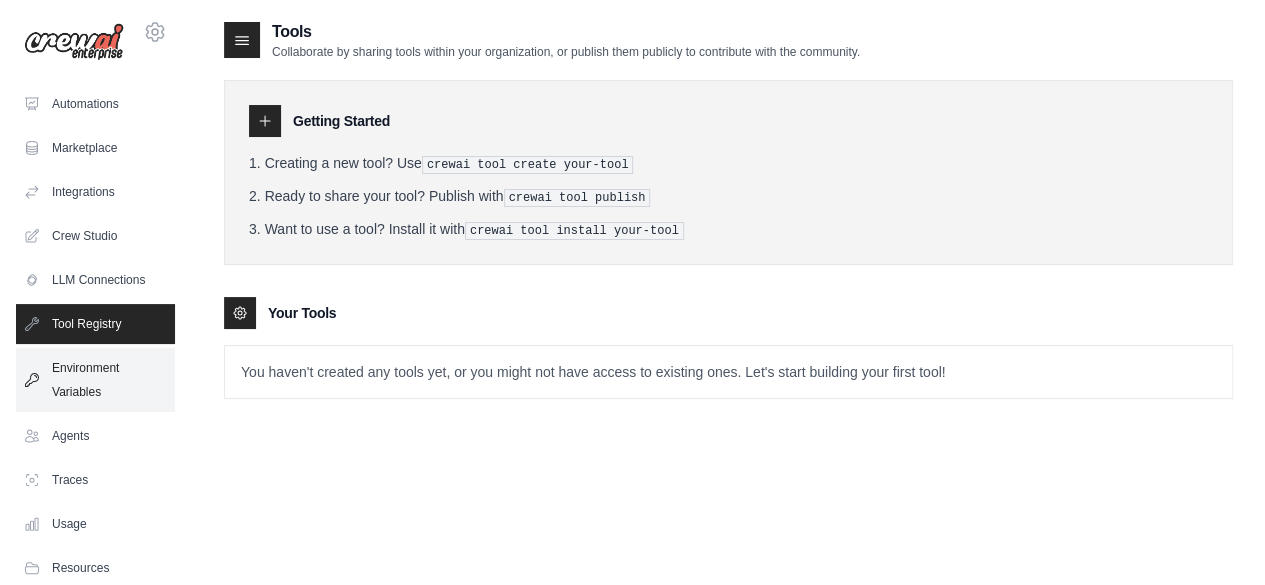 click on "Environment Variables" at bounding box center [95, 380] 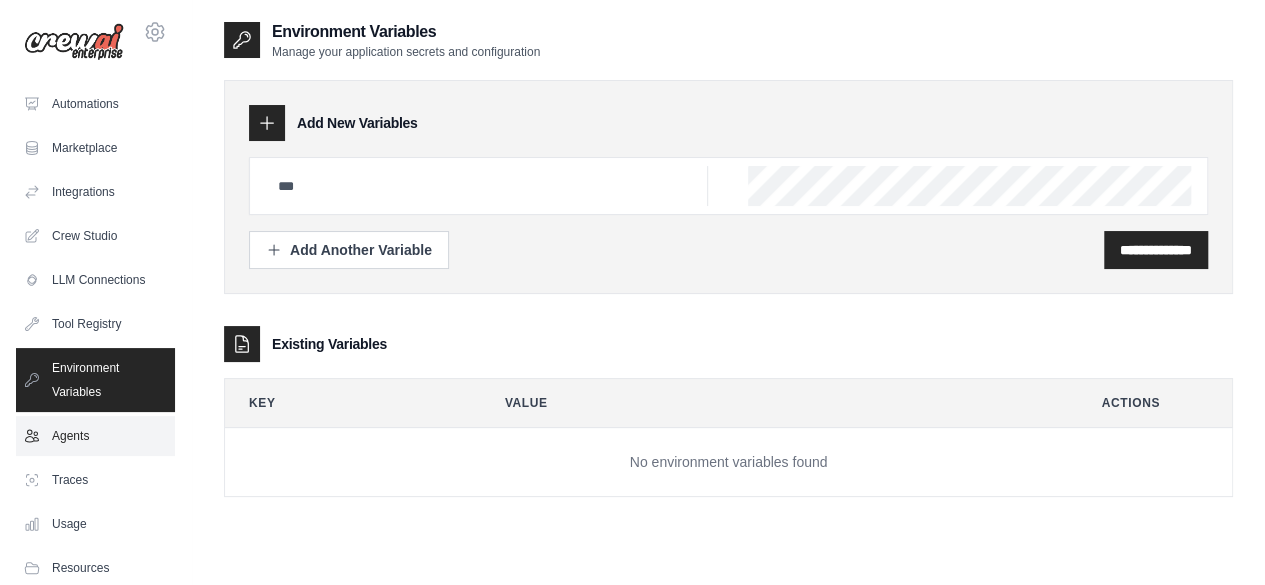 click on "Agents" at bounding box center (95, 436) 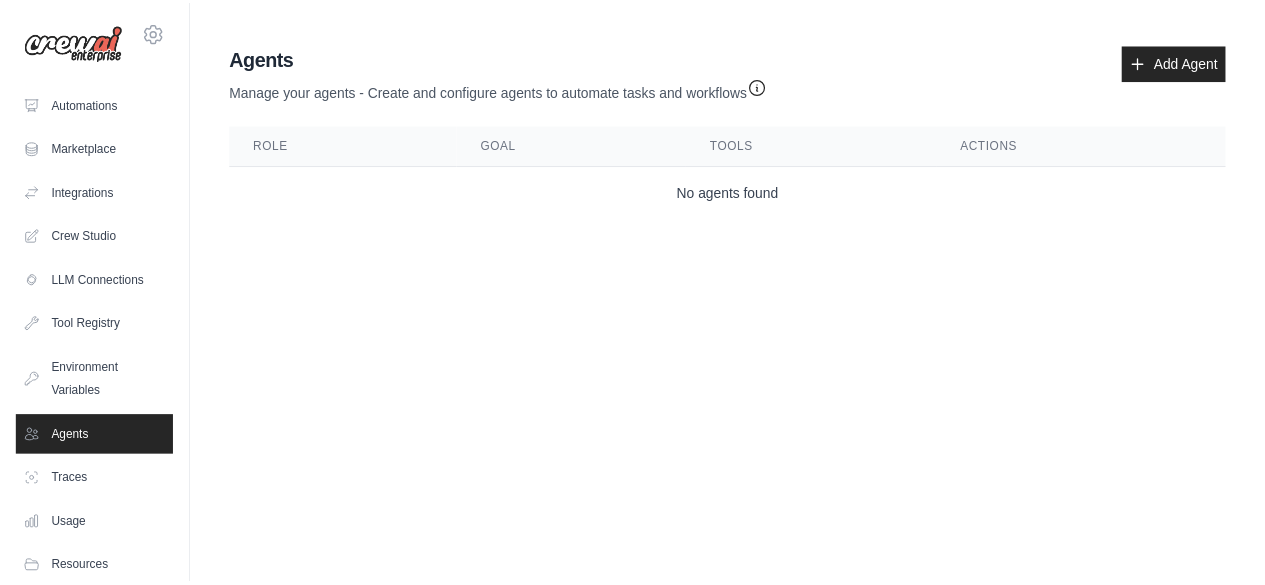 scroll, scrollTop: 132, scrollLeft: 0, axis: vertical 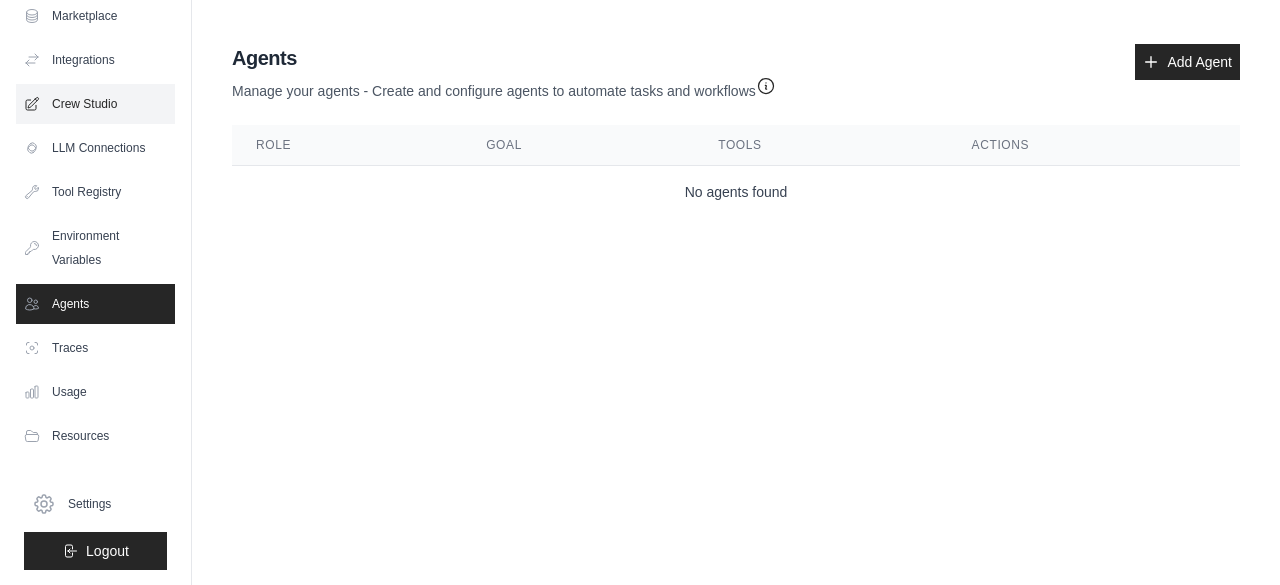 click on "Crew Studio" at bounding box center (95, 104) 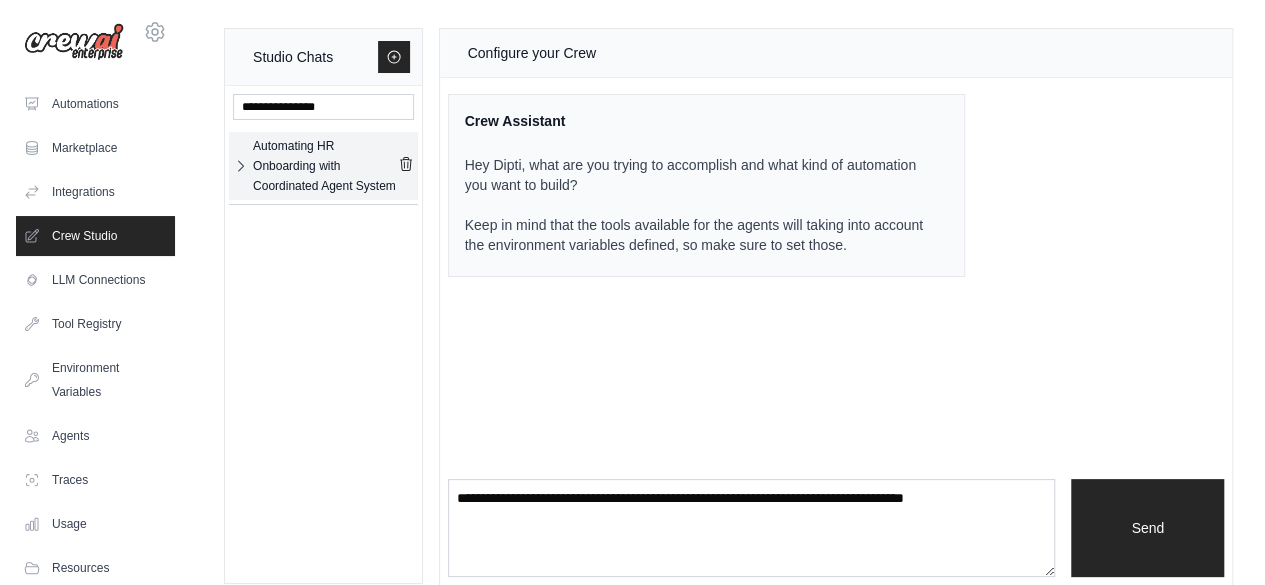 click at bounding box center (241, 166) 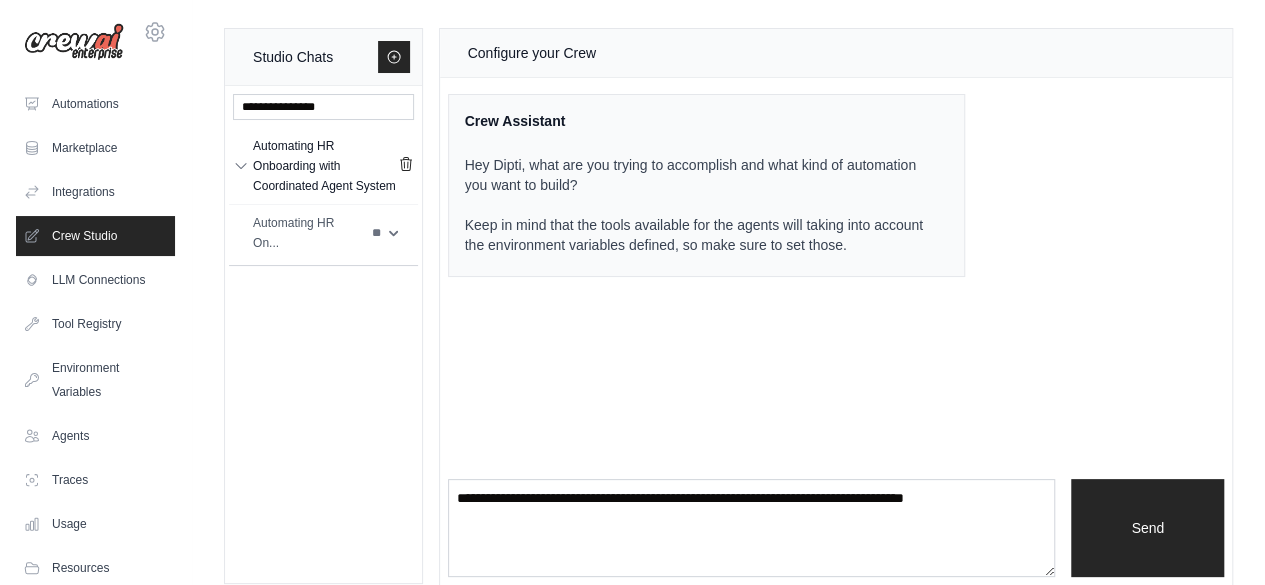 click on "Automating HR On...
**
**" at bounding box center (323, 232) 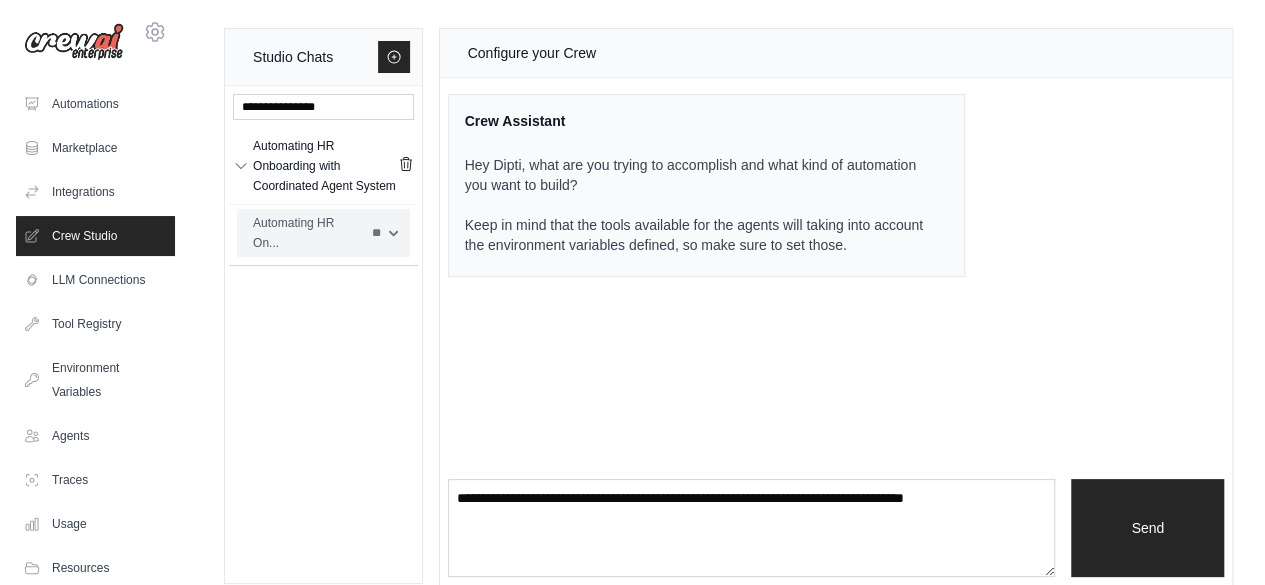 click on "**
**" at bounding box center (384, 233) 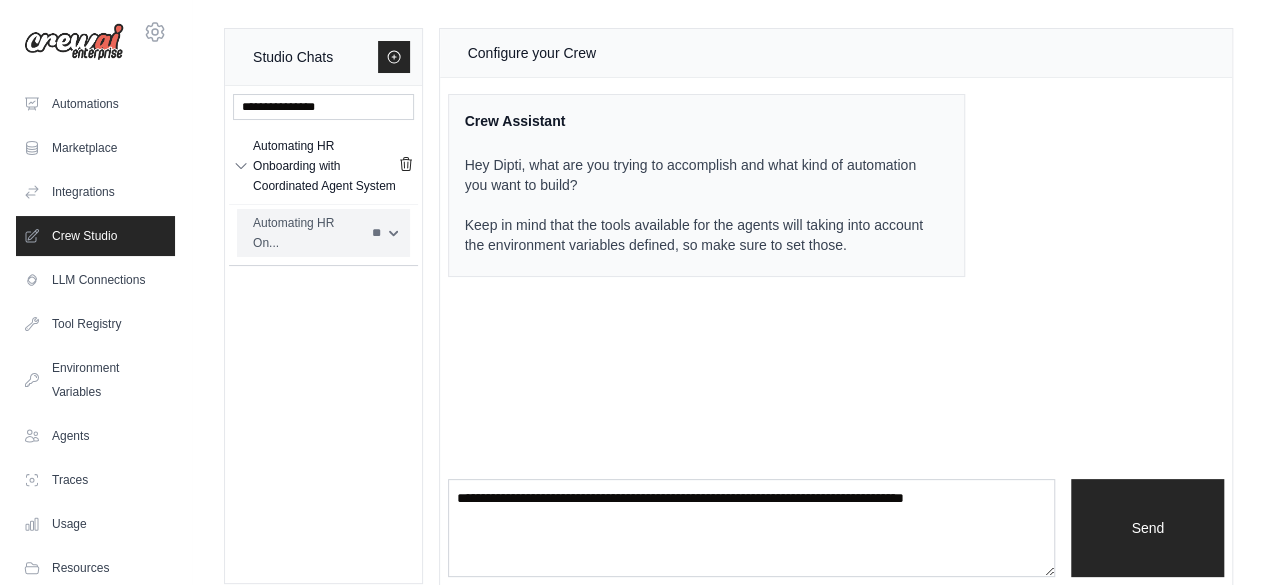 click on "**
**" at bounding box center (384, 233) 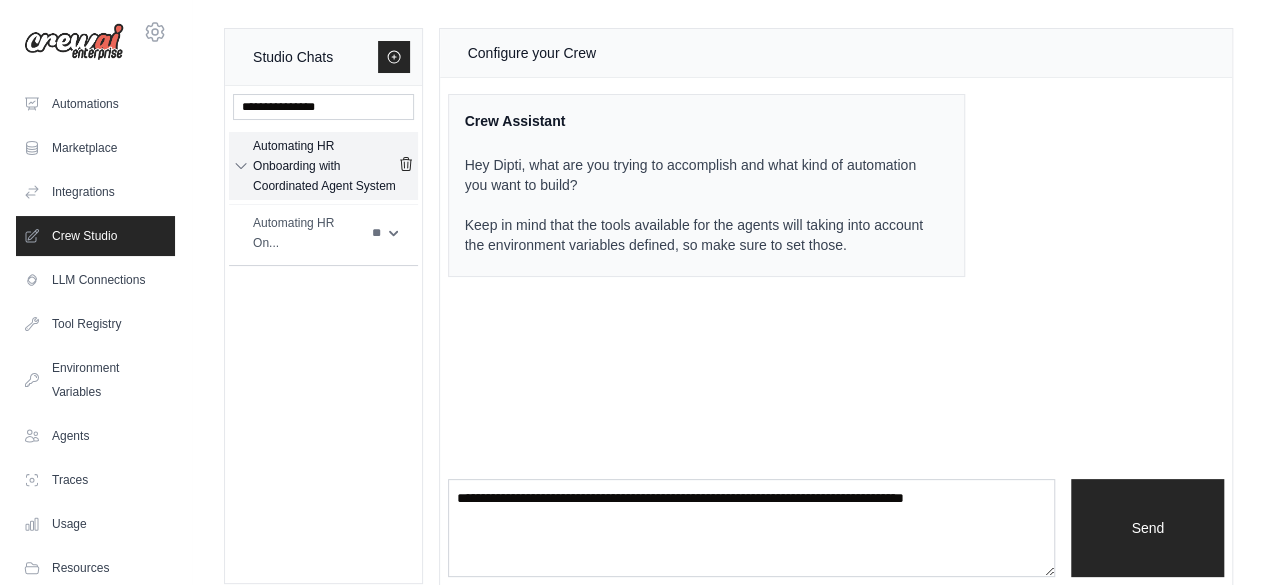 click on "Automating HR Onboarding with Coordinated Agent System" at bounding box center (325, 166) 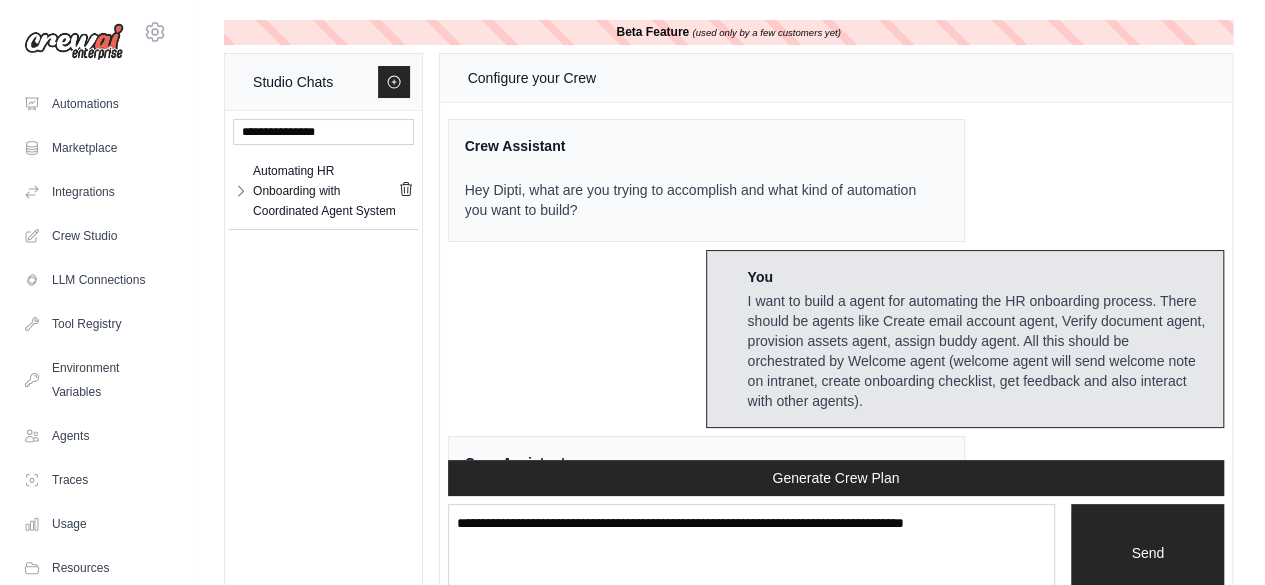 click on "Automating HR Onboarding with Coordinated Agent System" at bounding box center (325, 191) 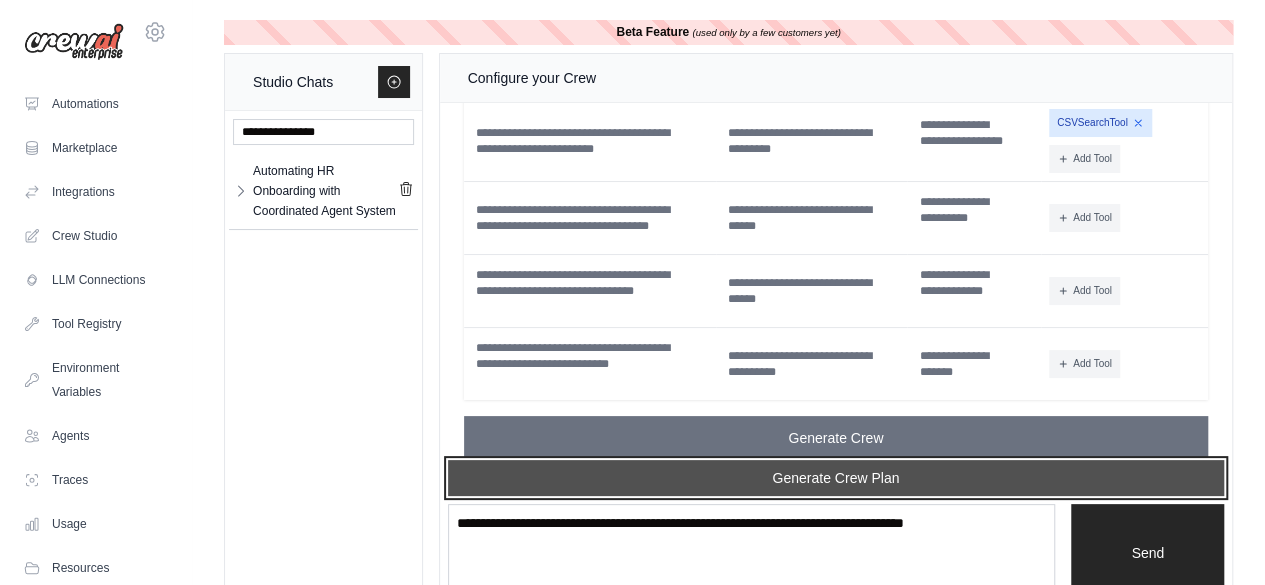 click on "Generate Crew Plan" at bounding box center (836, 478) 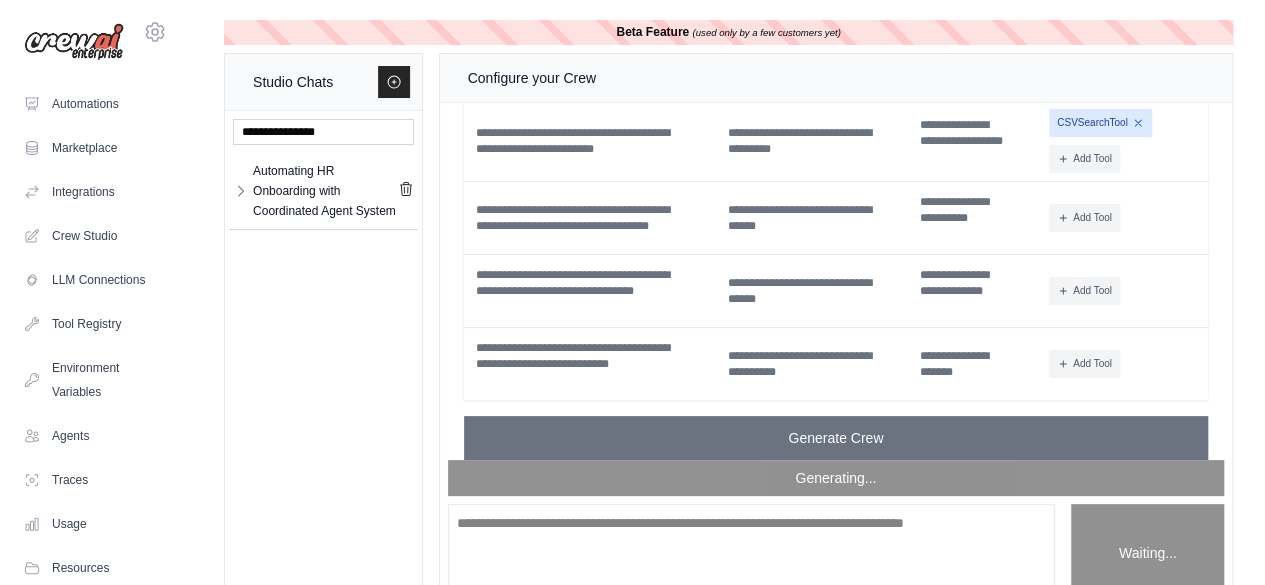 scroll, scrollTop: 9034, scrollLeft: 0, axis: vertical 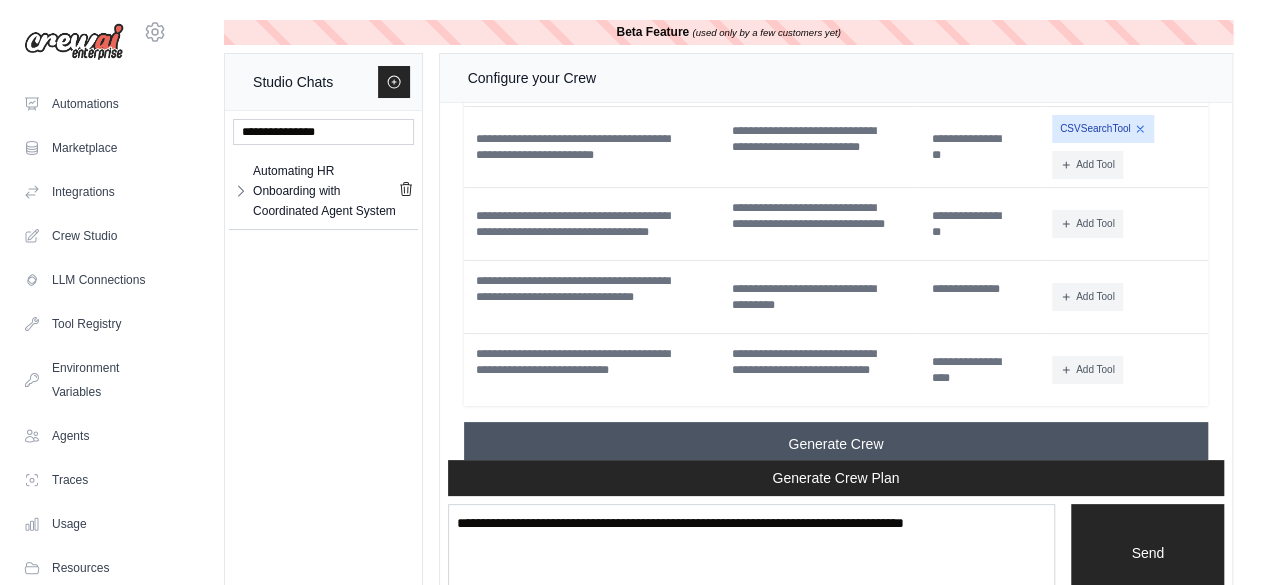click on "Generate Crew" at bounding box center [836, 444] 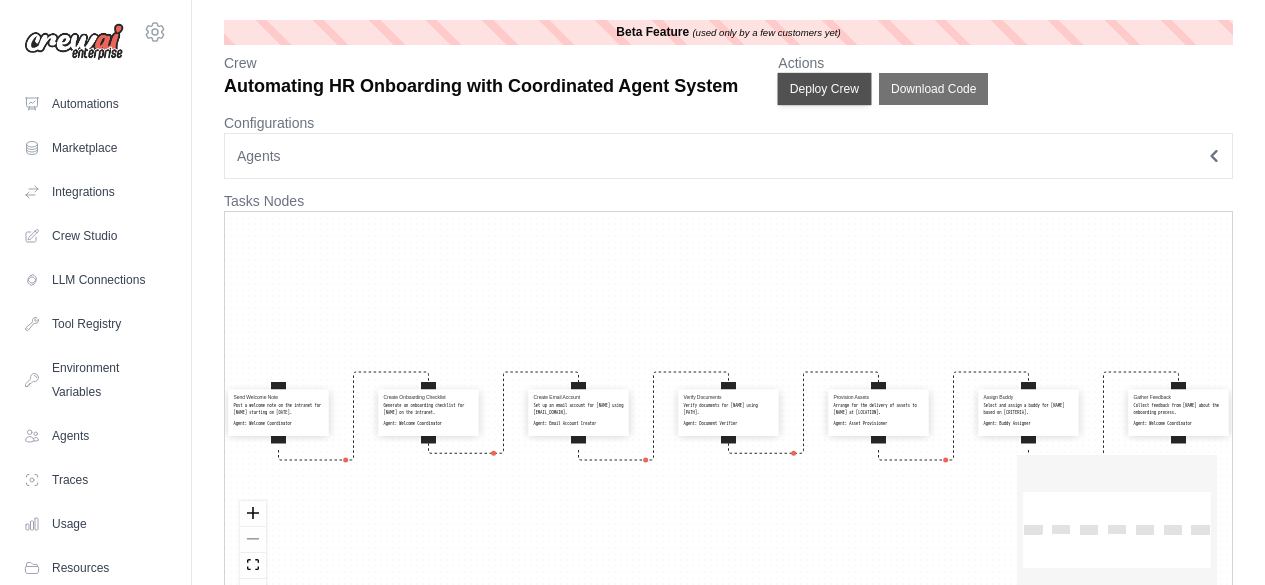 scroll, scrollTop: 0, scrollLeft: 0, axis: both 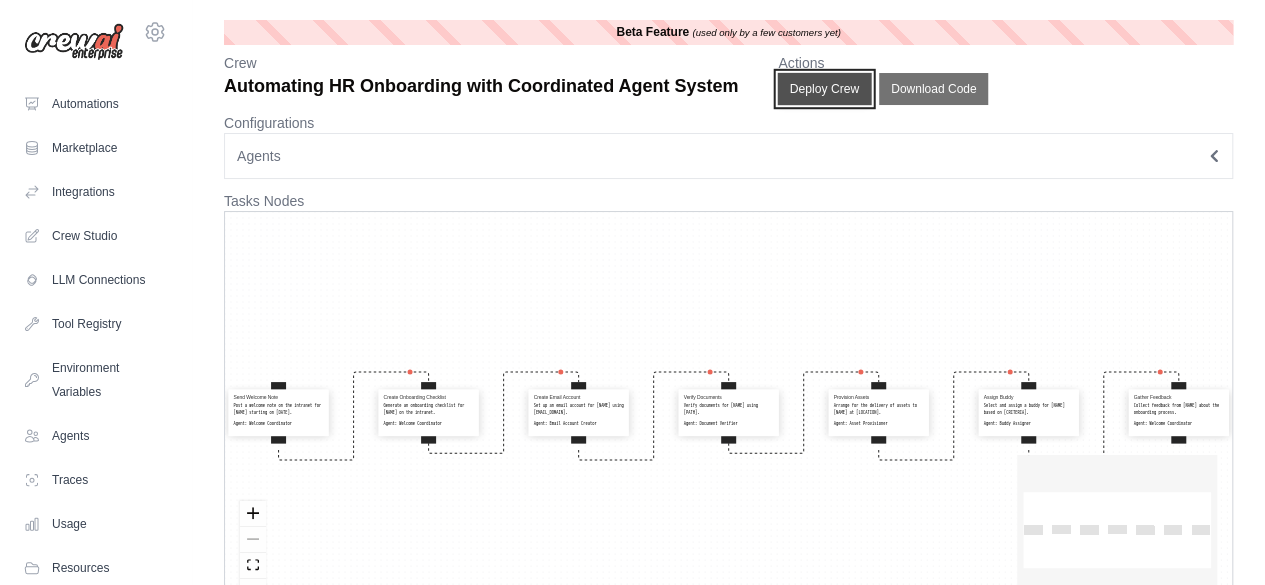 click on "Deploy Crew" at bounding box center (825, 89) 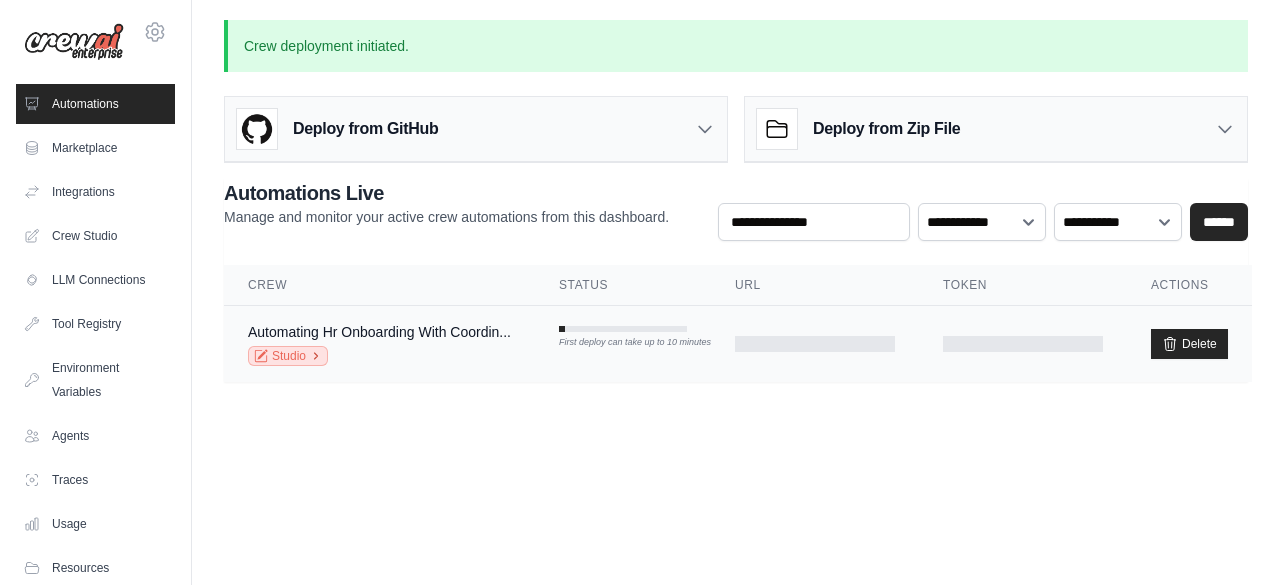 click on "Studio" at bounding box center (288, 356) 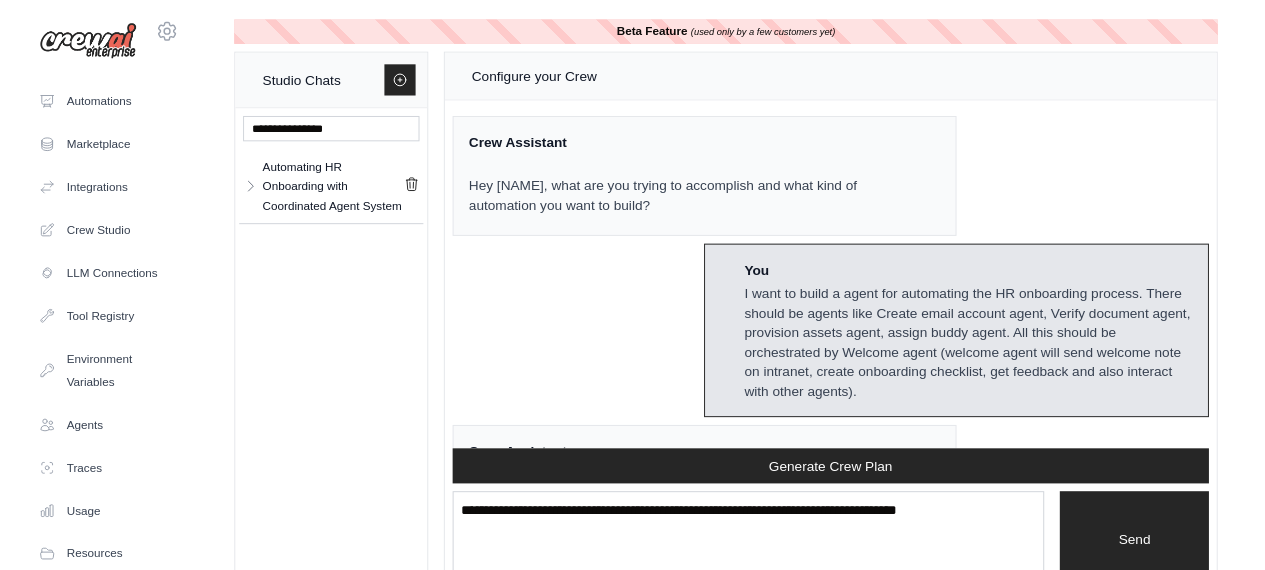 scroll, scrollTop: 9034, scrollLeft: 0, axis: vertical 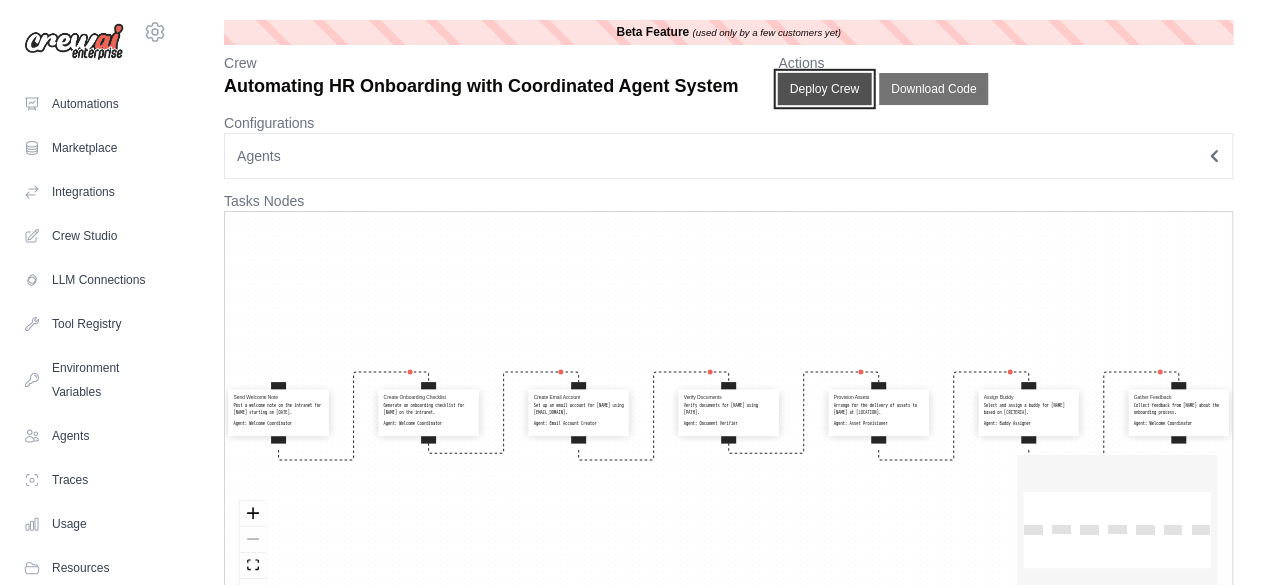 click on "Deploy Crew" at bounding box center (825, 89) 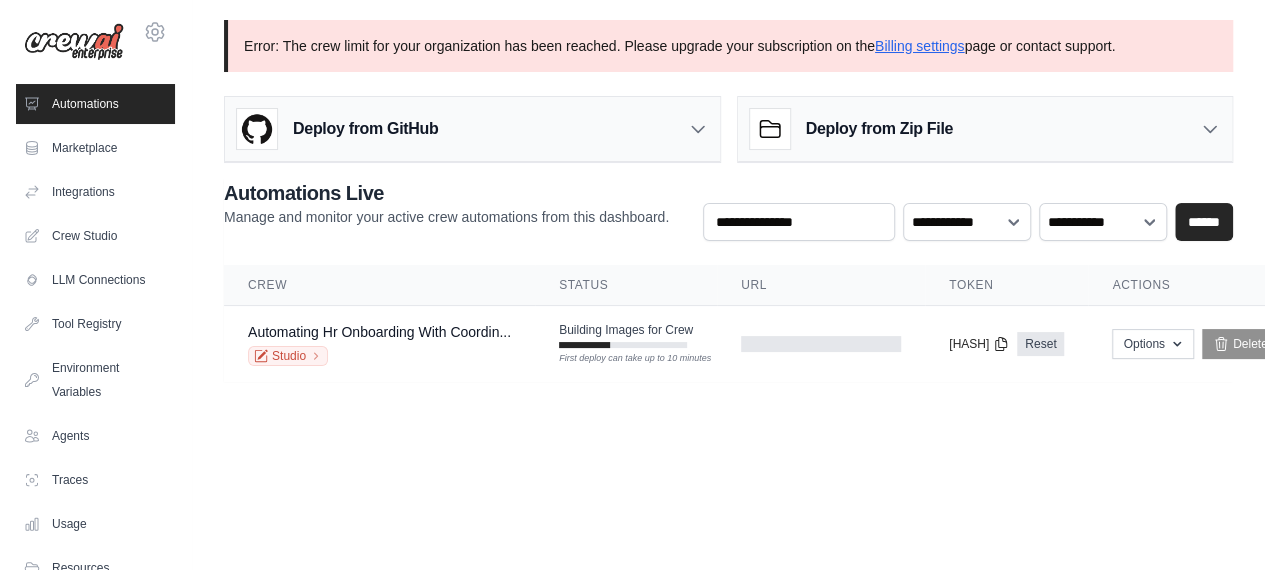 scroll, scrollTop: 0, scrollLeft: 43, axis: horizontal 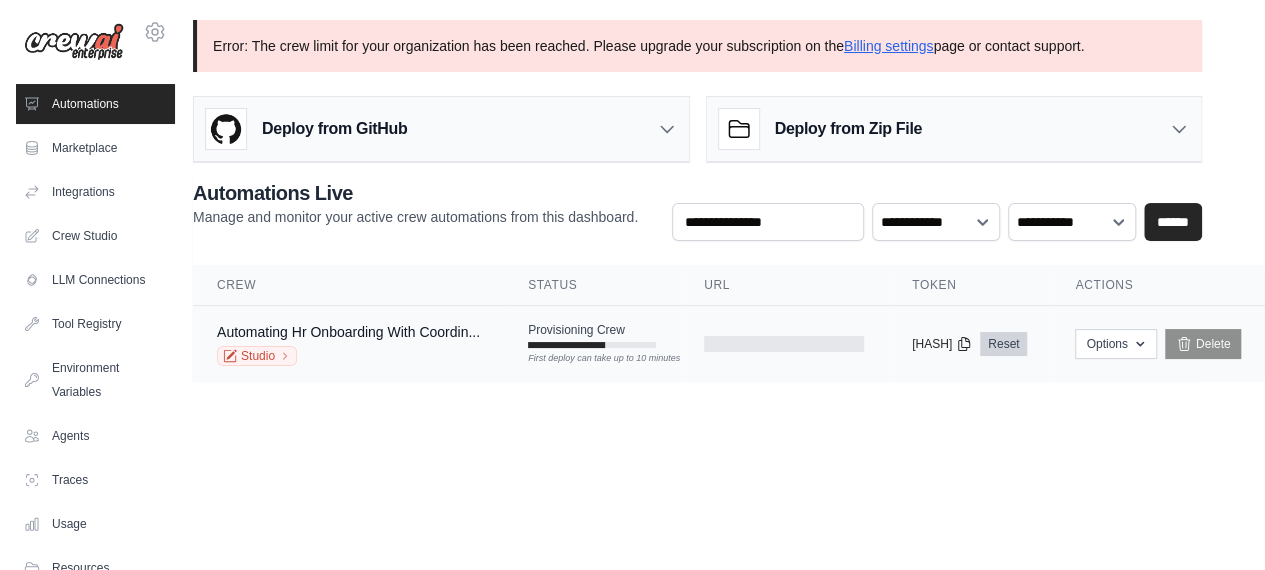 click on "Reset" at bounding box center [1003, 344] 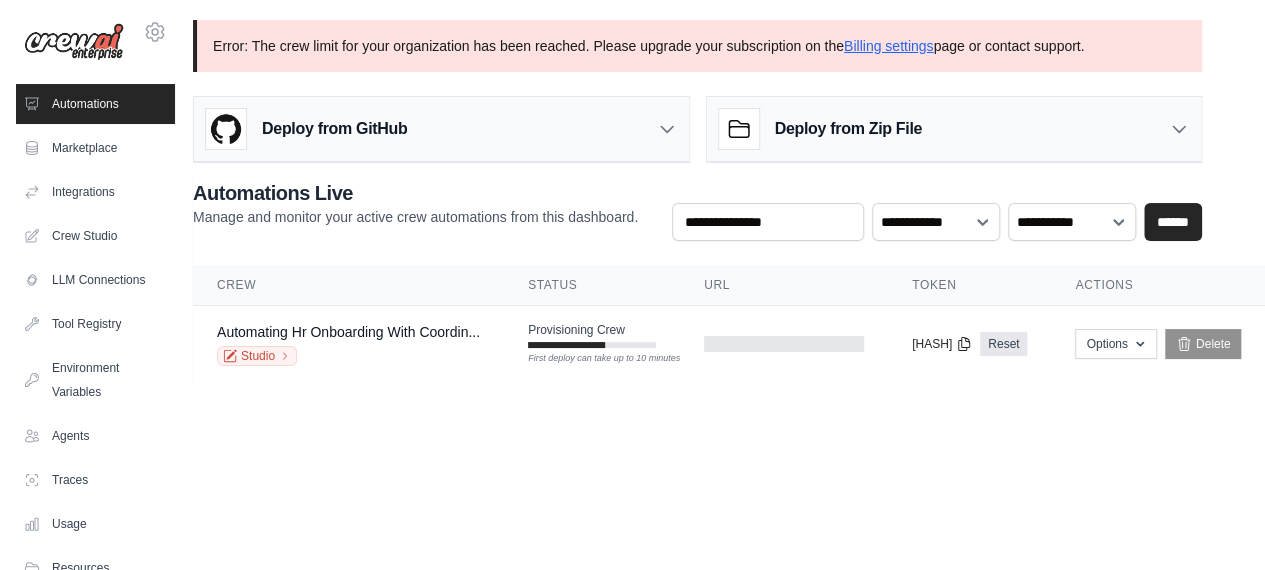 scroll, scrollTop: 0, scrollLeft: 0, axis: both 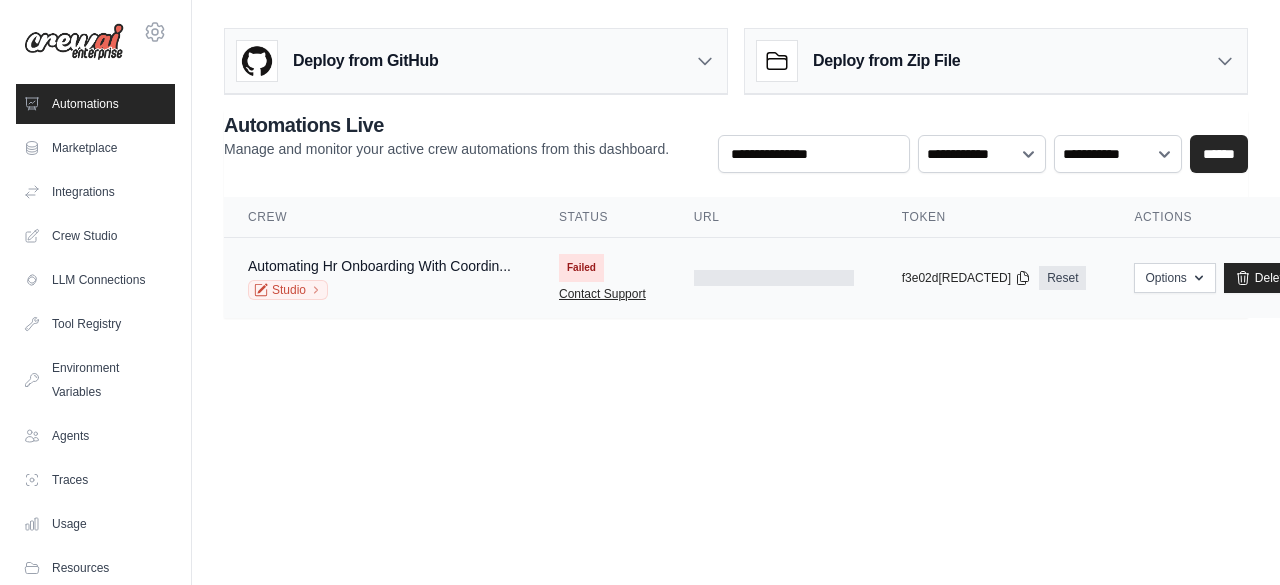 click on "Contact Support" at bounding box center (602, 294) 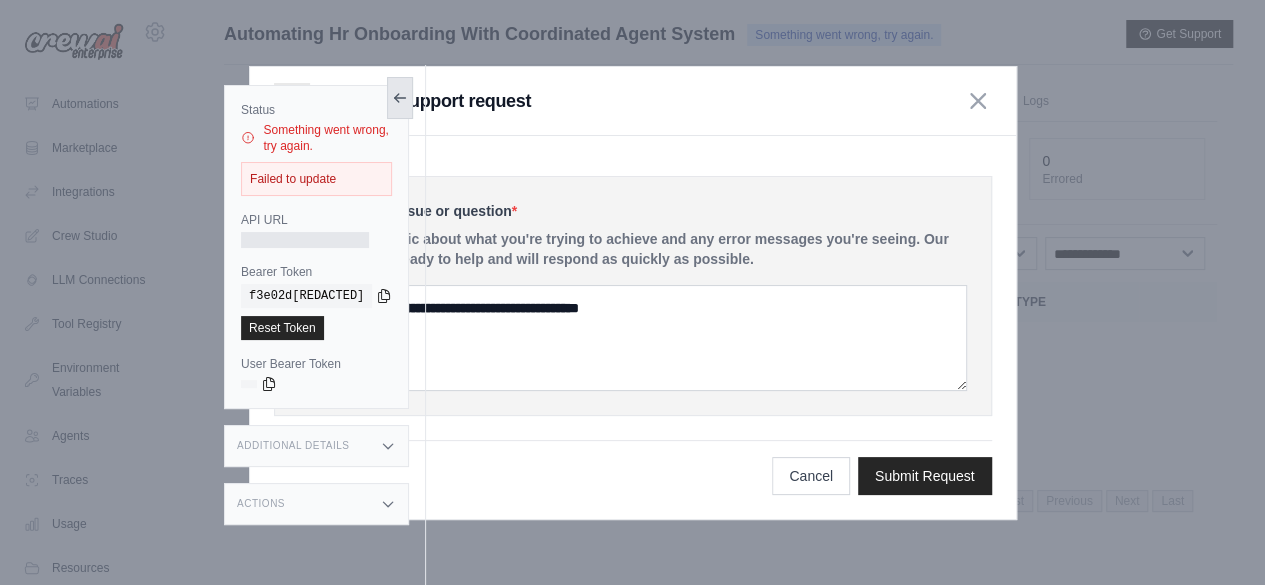 click at bounding box center (400, 98) 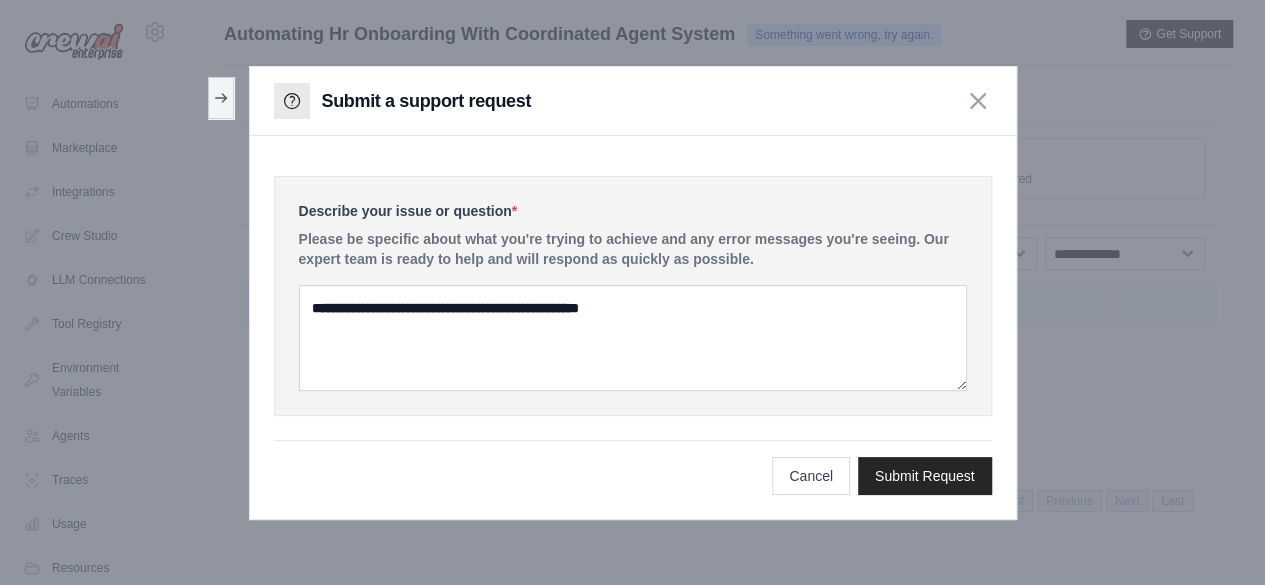 scroll, scrollTop: 0, scrollLeft: 0, axis: both 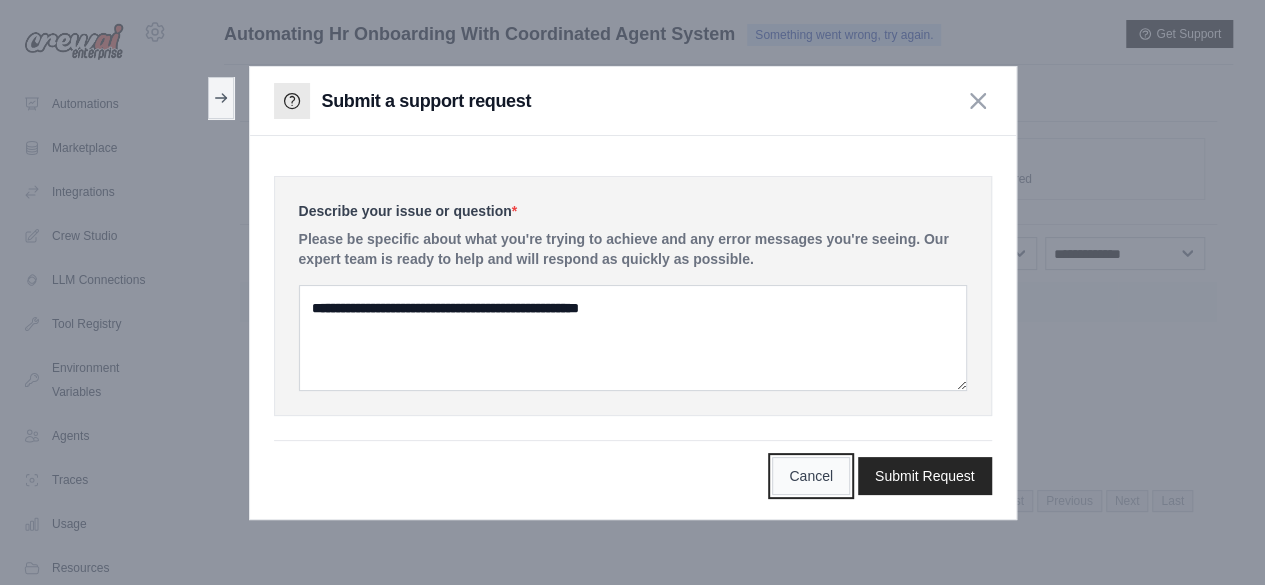 click on "Cancel" at bounding box center [811, 476] 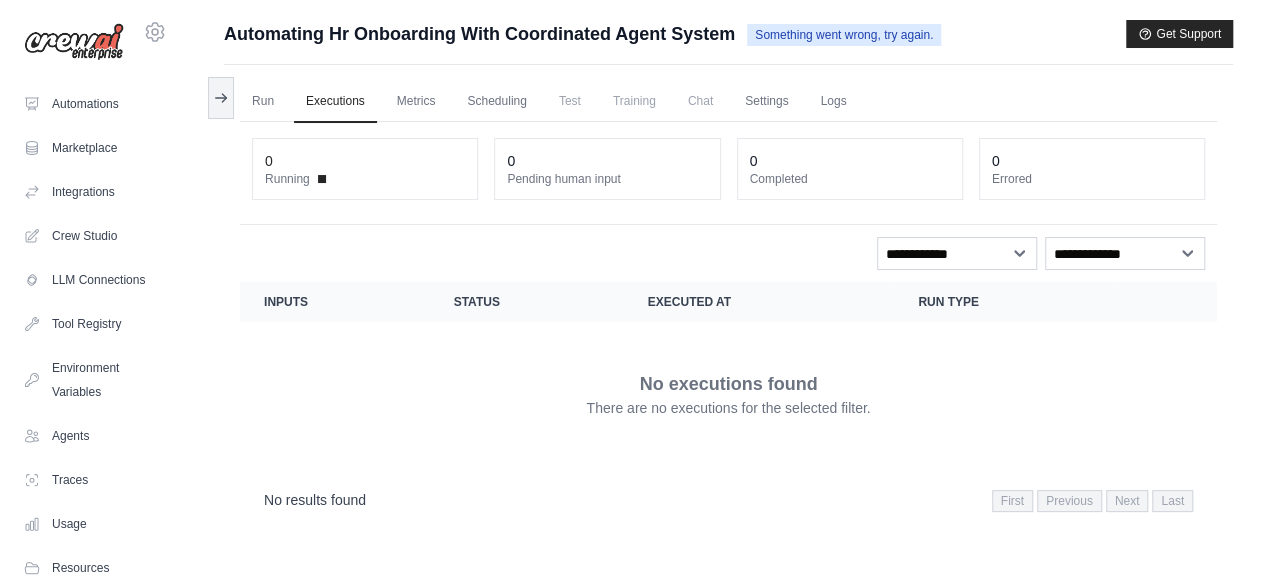 click on "kale.dipti88@gmail.com
Settings
Automations
Marketplace
Integrations
Crew Studio
Blog" at bounding box center (96, 292) 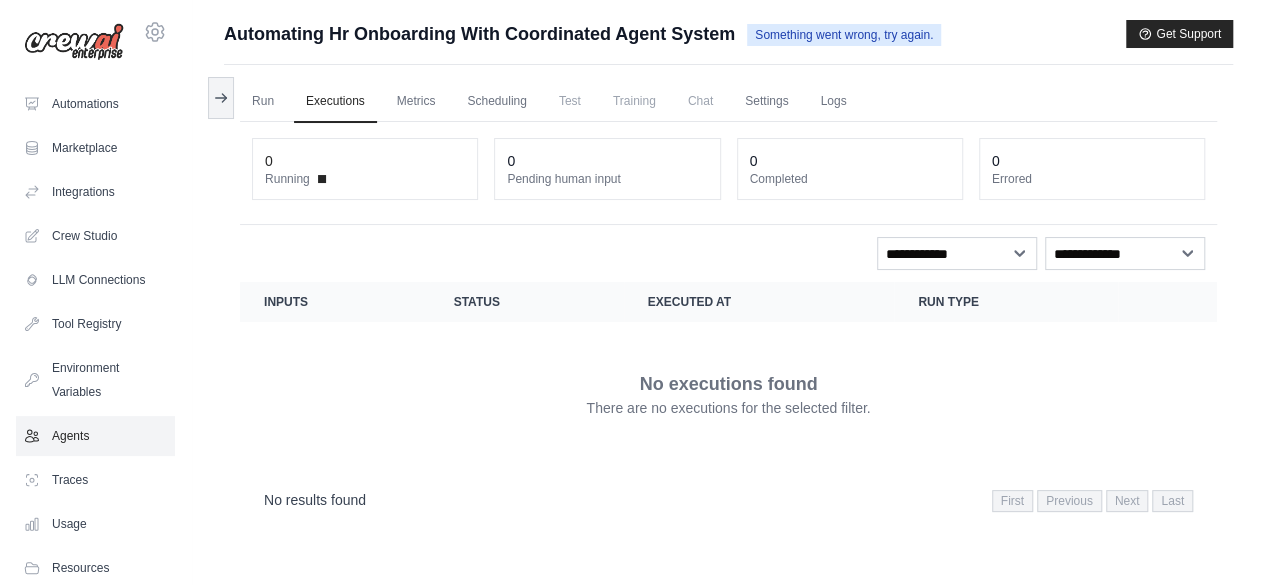 click on "Agents" at bounding box center [95, 436] 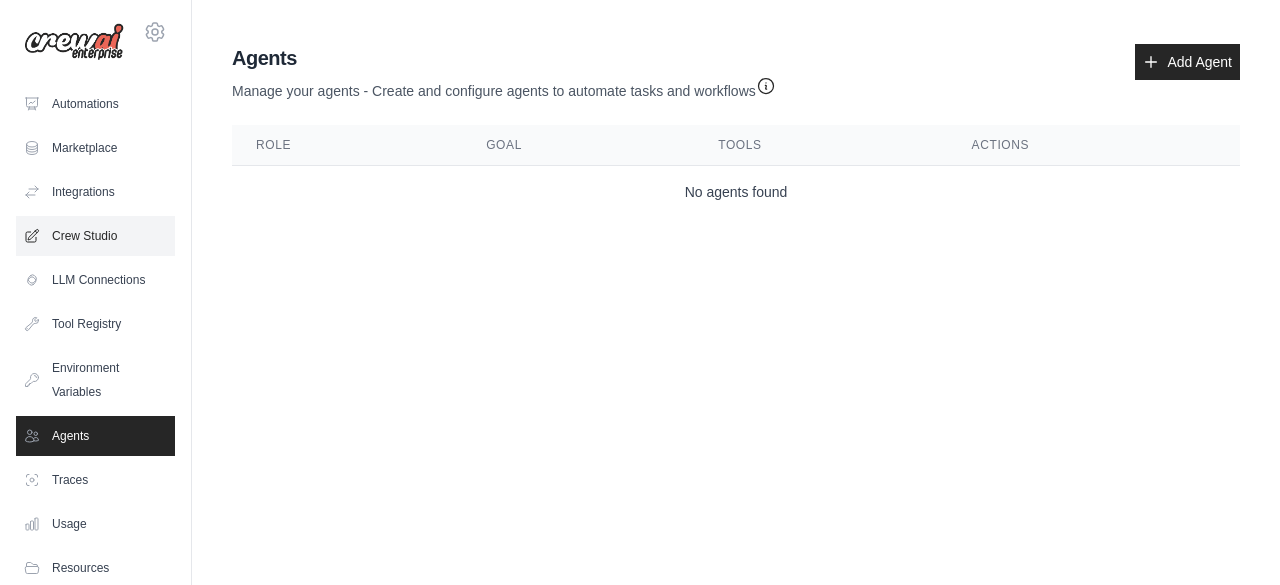 click on "Crew Studio" at bounding box center (95, 236) 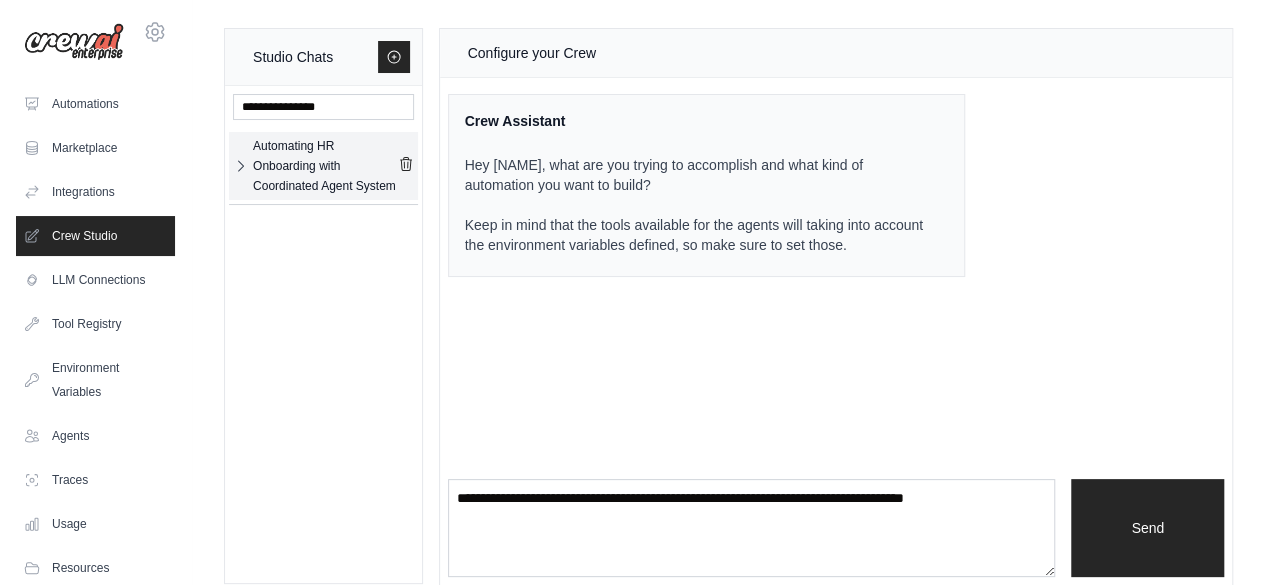 click 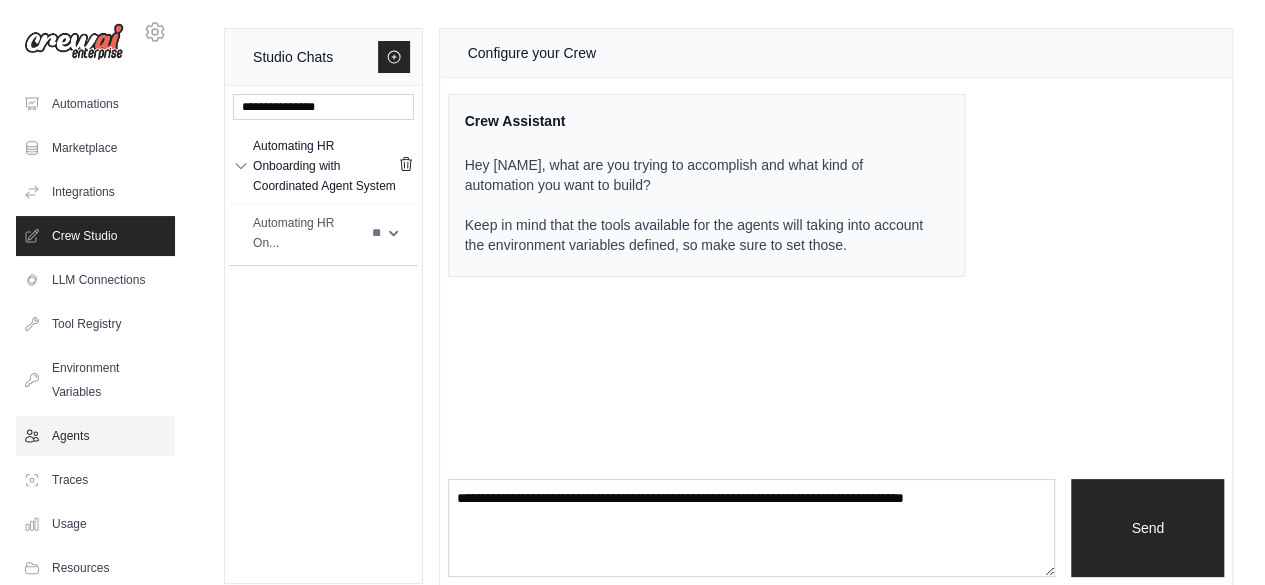 click on "Agents" at bounding box center [95, 436] 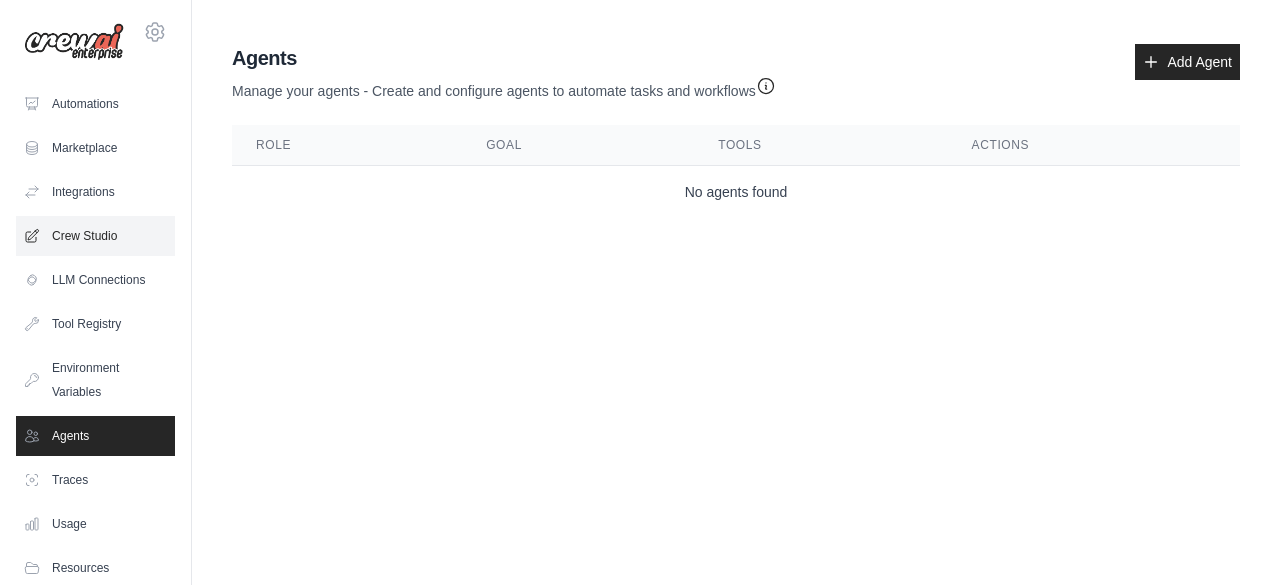 click on "Crew Studio" at bounding box center (95, 236) 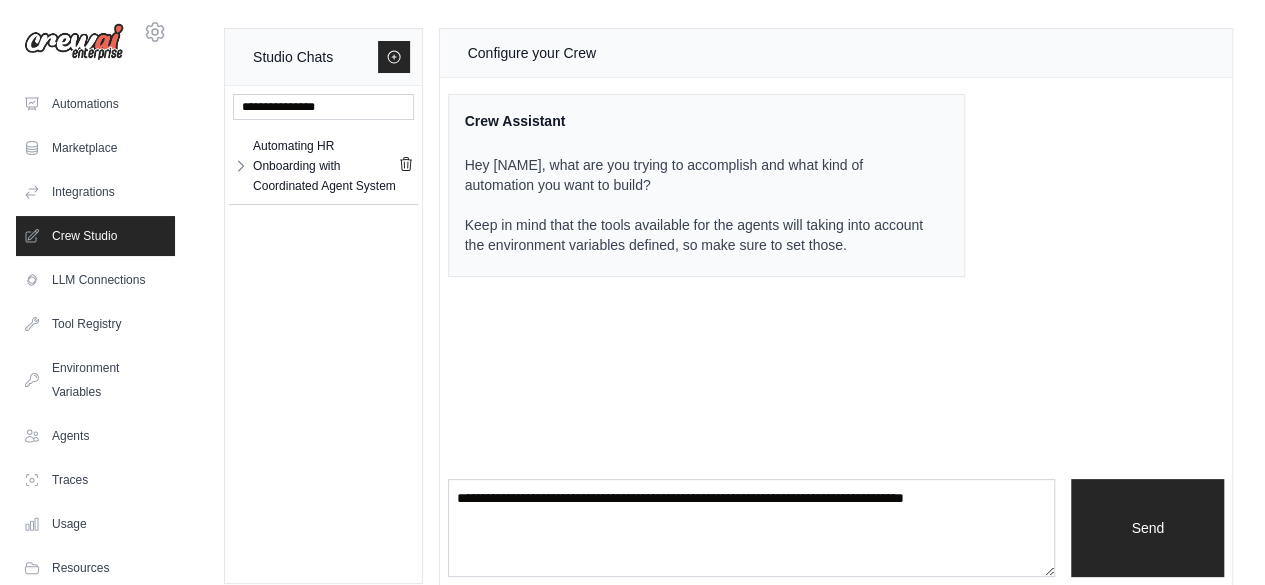 click 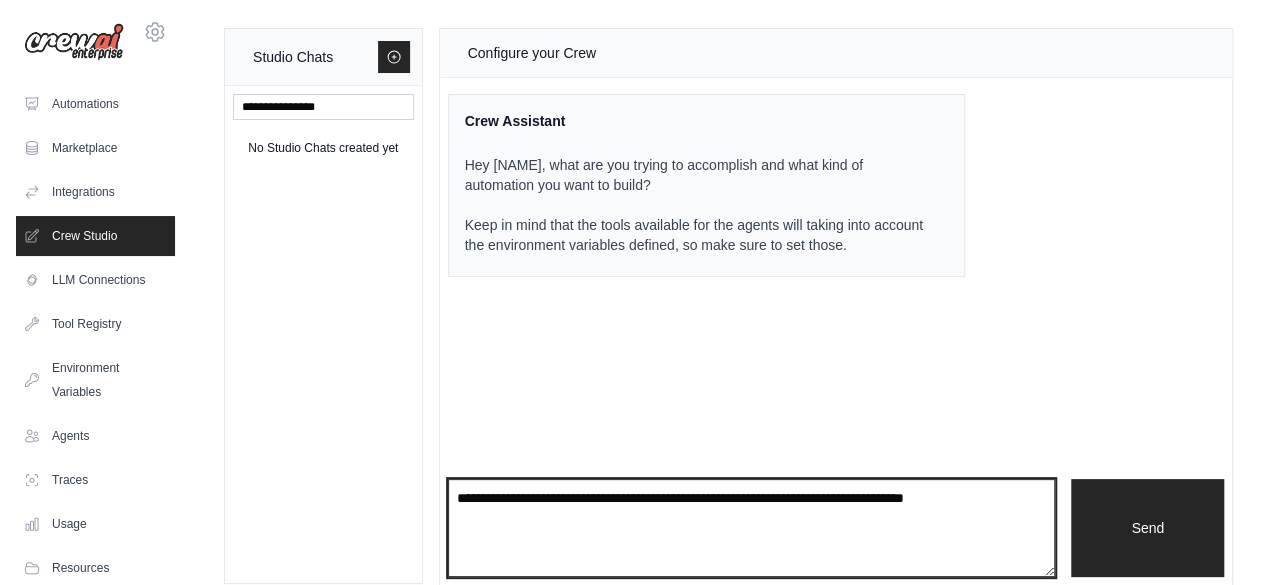 click at bounding box center (752, 528) 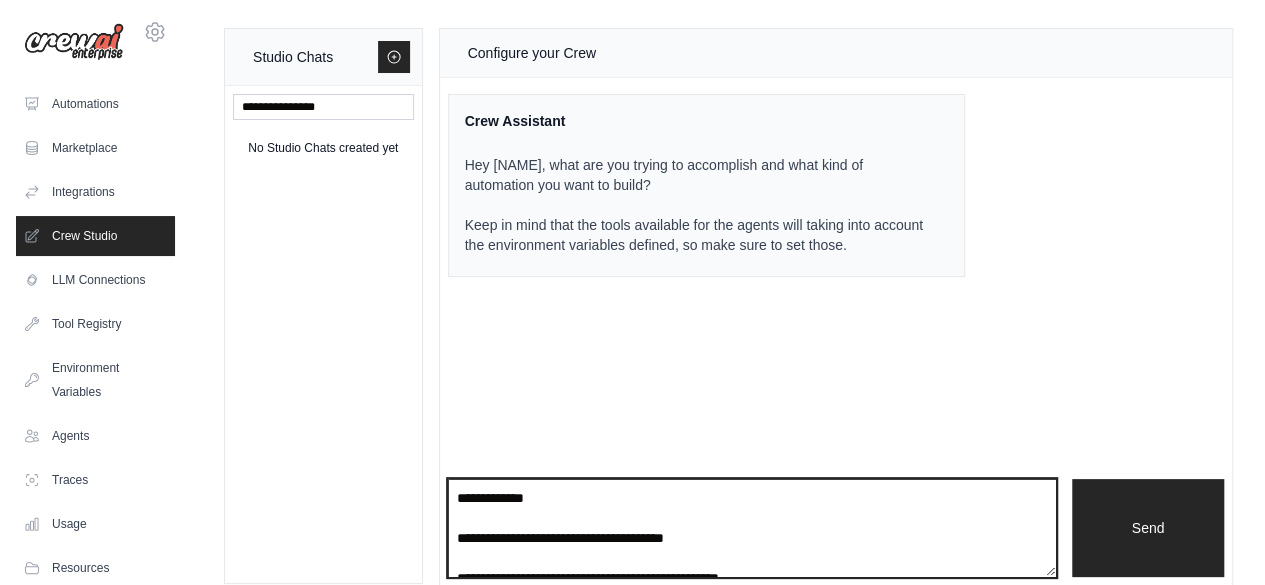 scroll, scrollTop: 370, scrollLeft: 0, axis: vertical 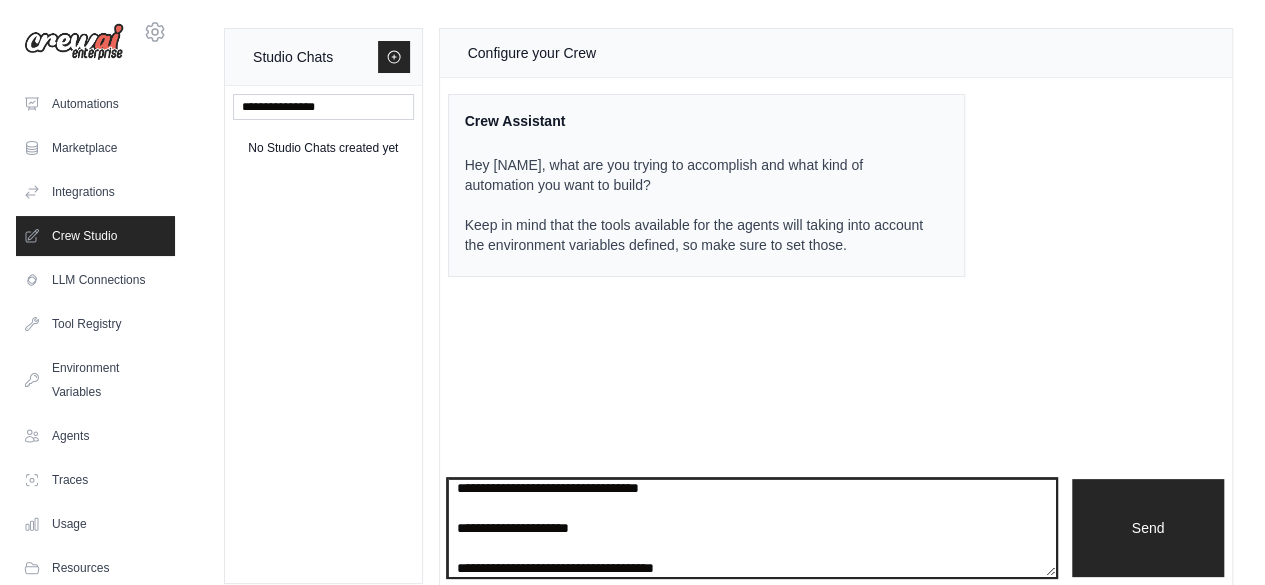 type on "**********" 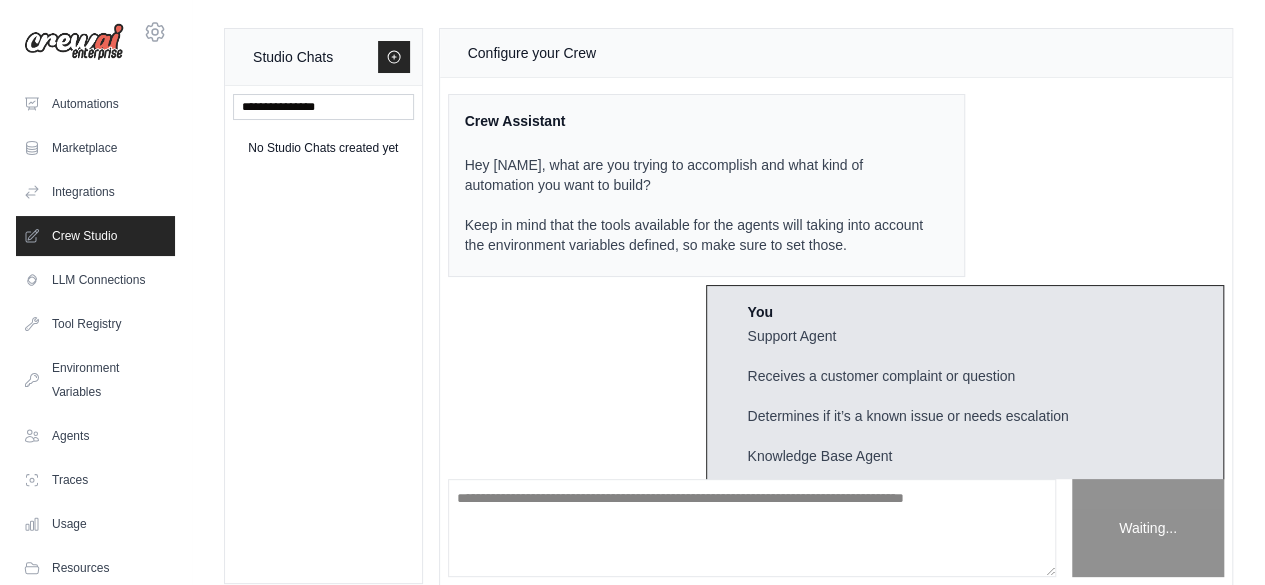 scroll, scrollTop: 0, scrollLeft: 0, axis: both 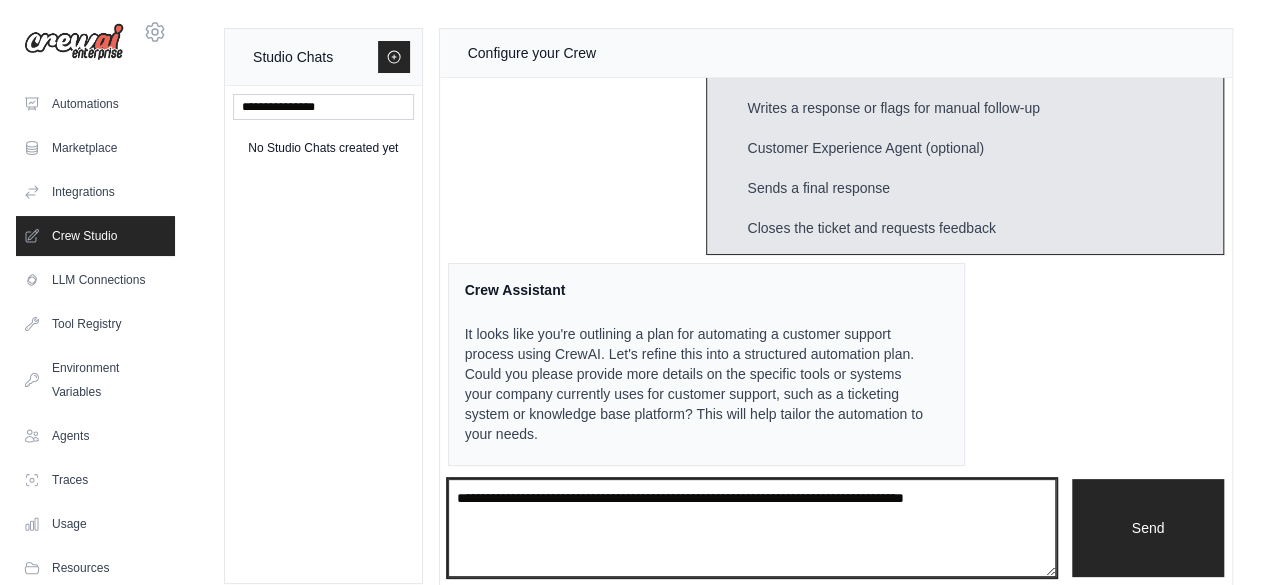 click at bounding box center [752, 527] 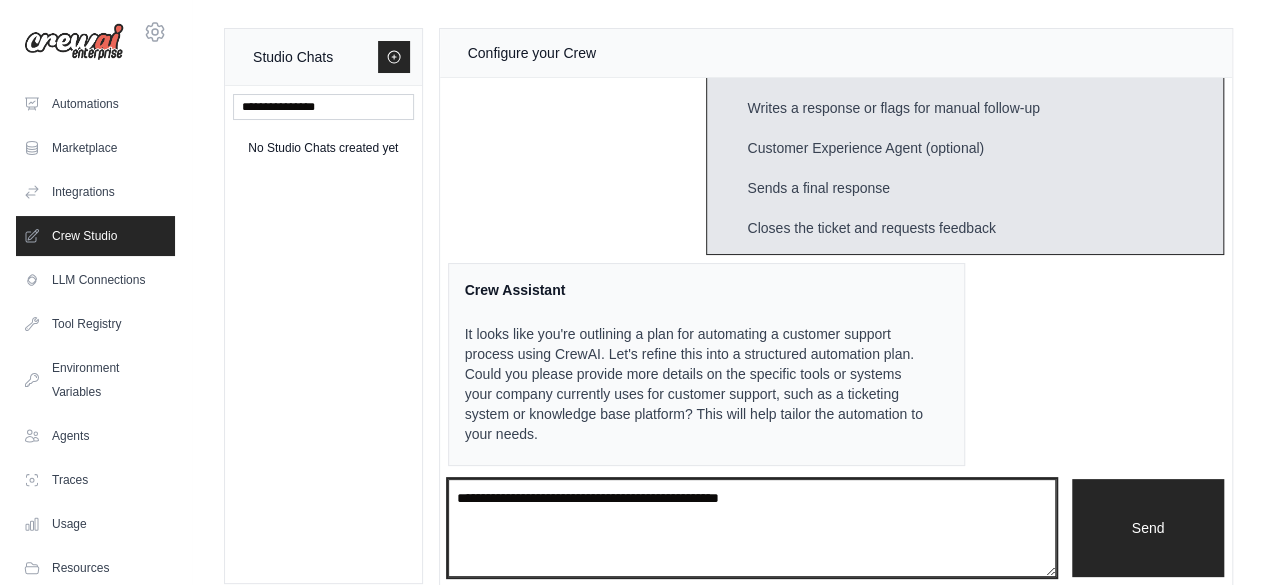 type on "**********" 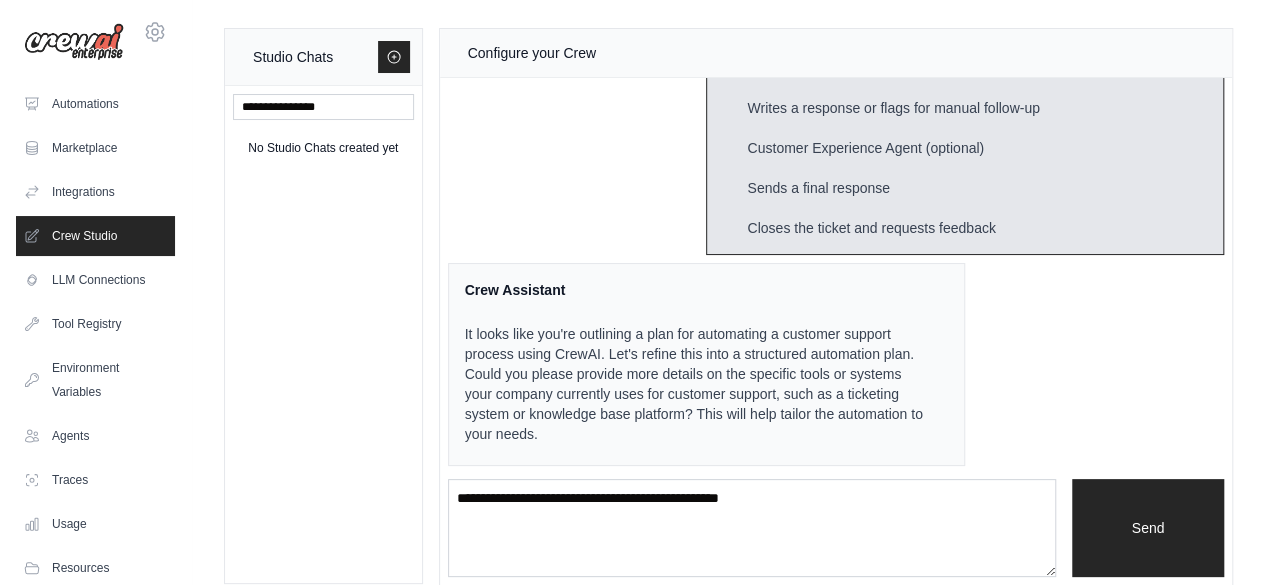 type 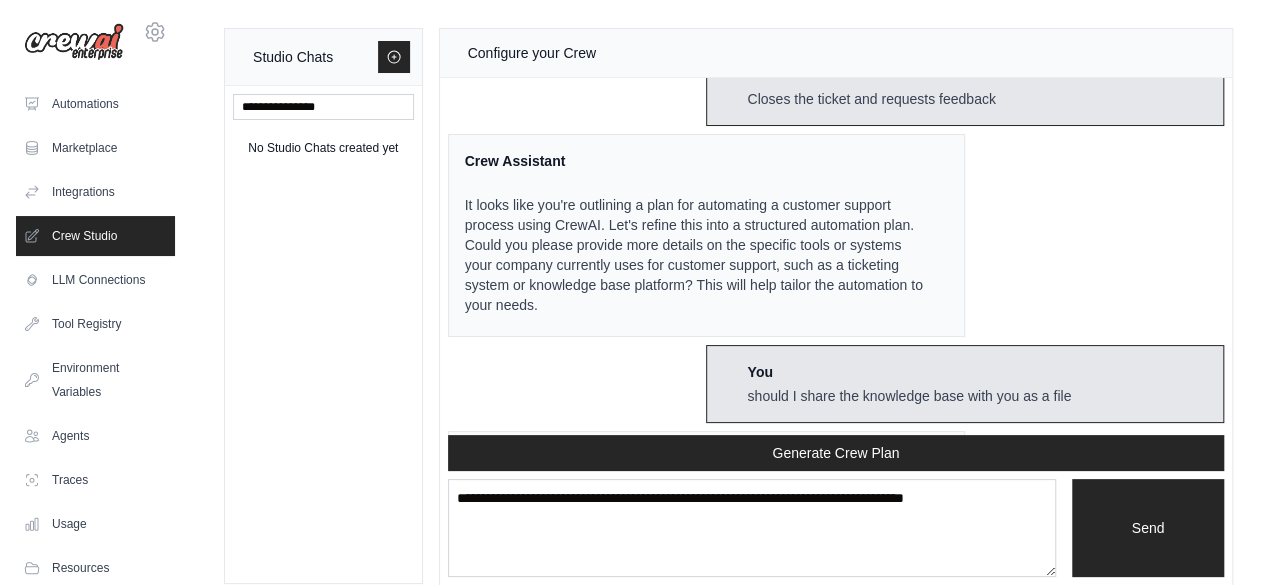 scroll, scrollTop: 848, scrollLeft: 0, axis: vertical 